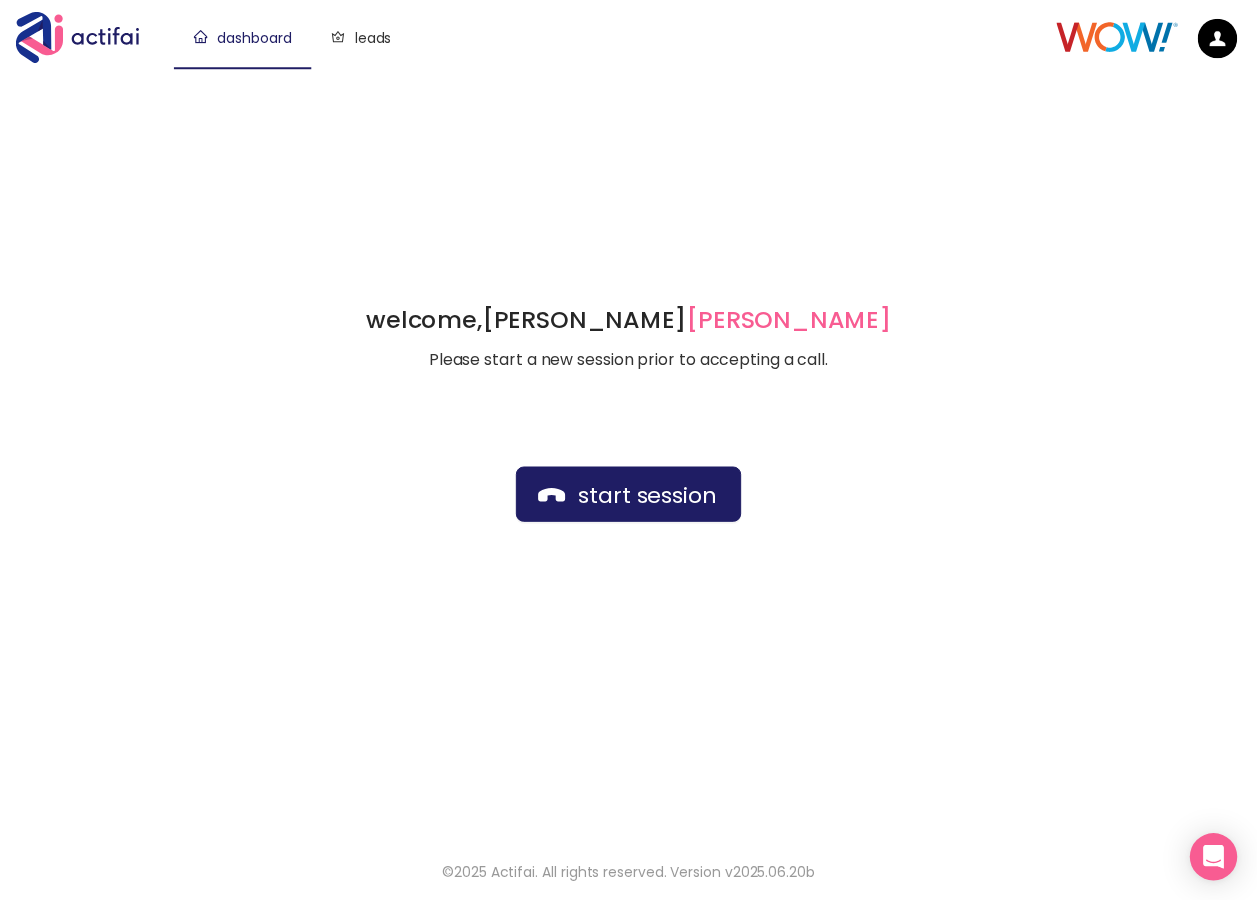 scroll, scrollTop: 0, scrollLeft: 0, axis: both 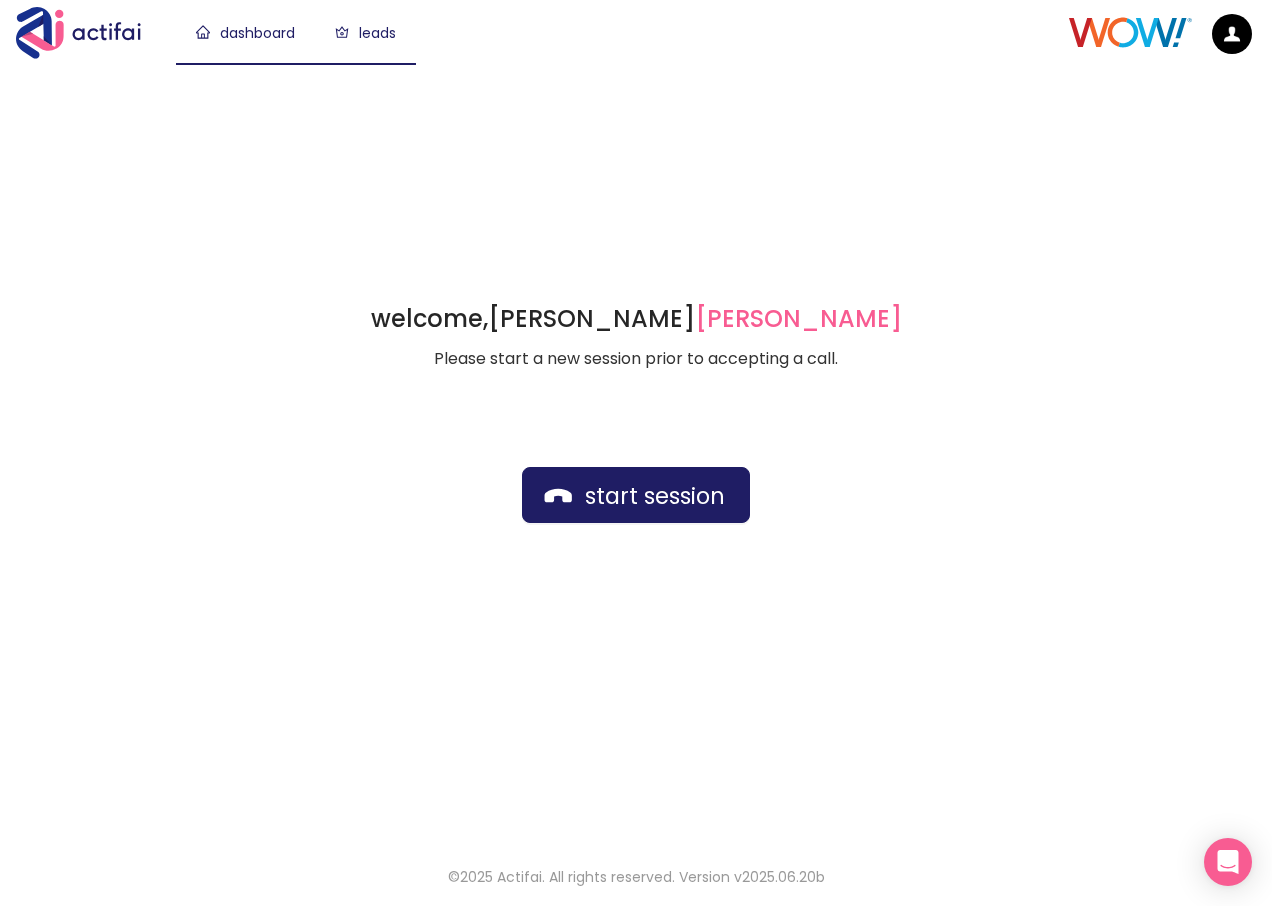click on "leads" 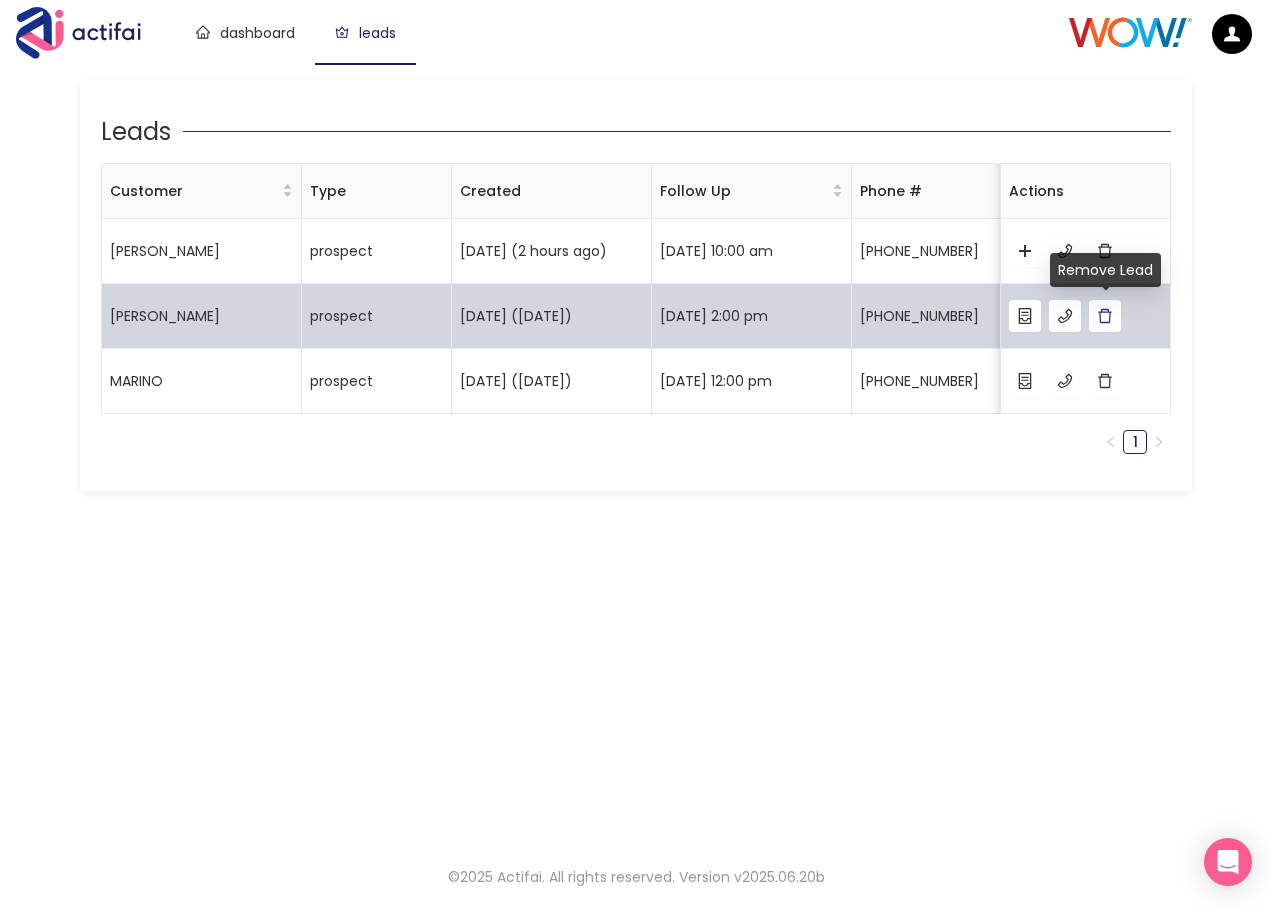 click 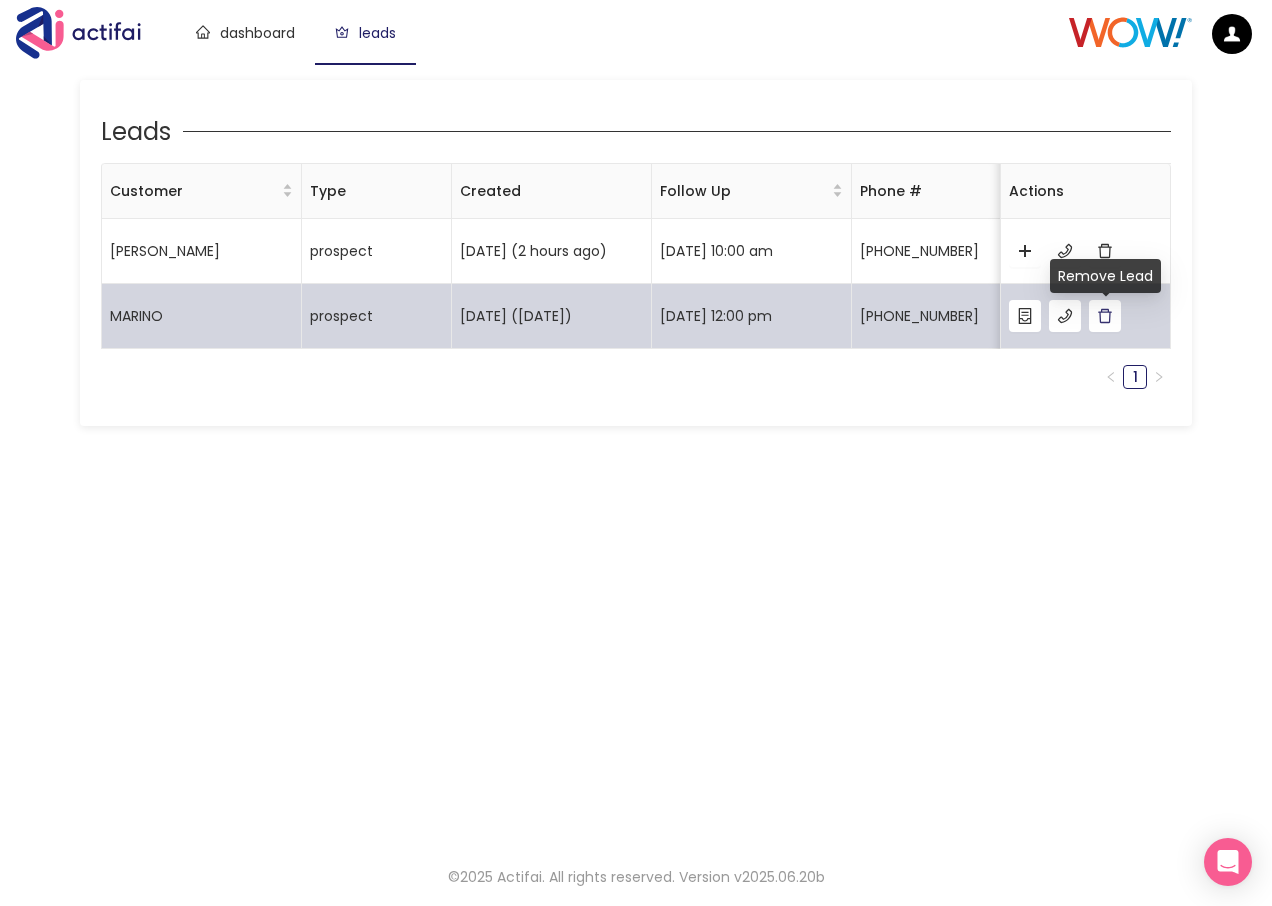 click 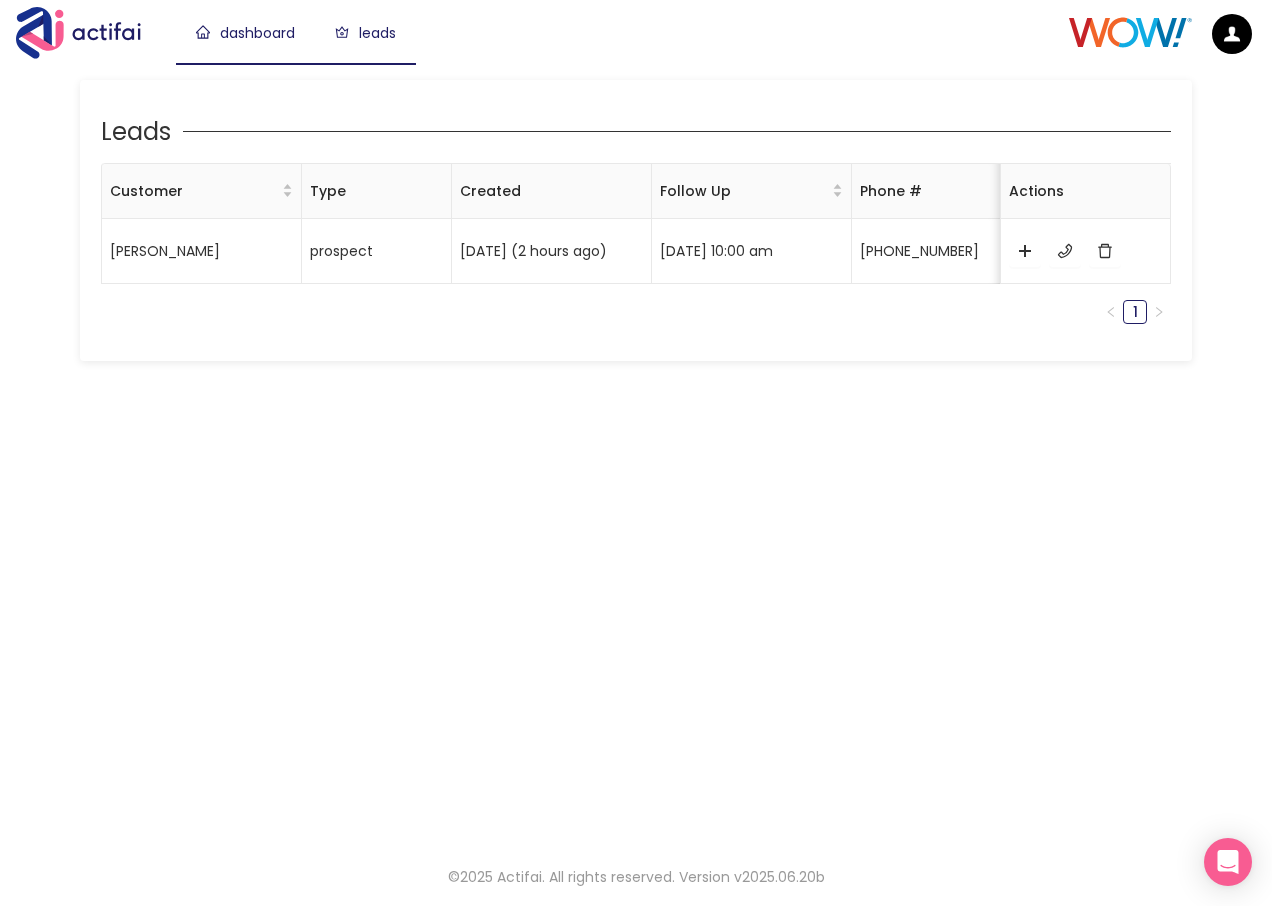 click on "dashboard" 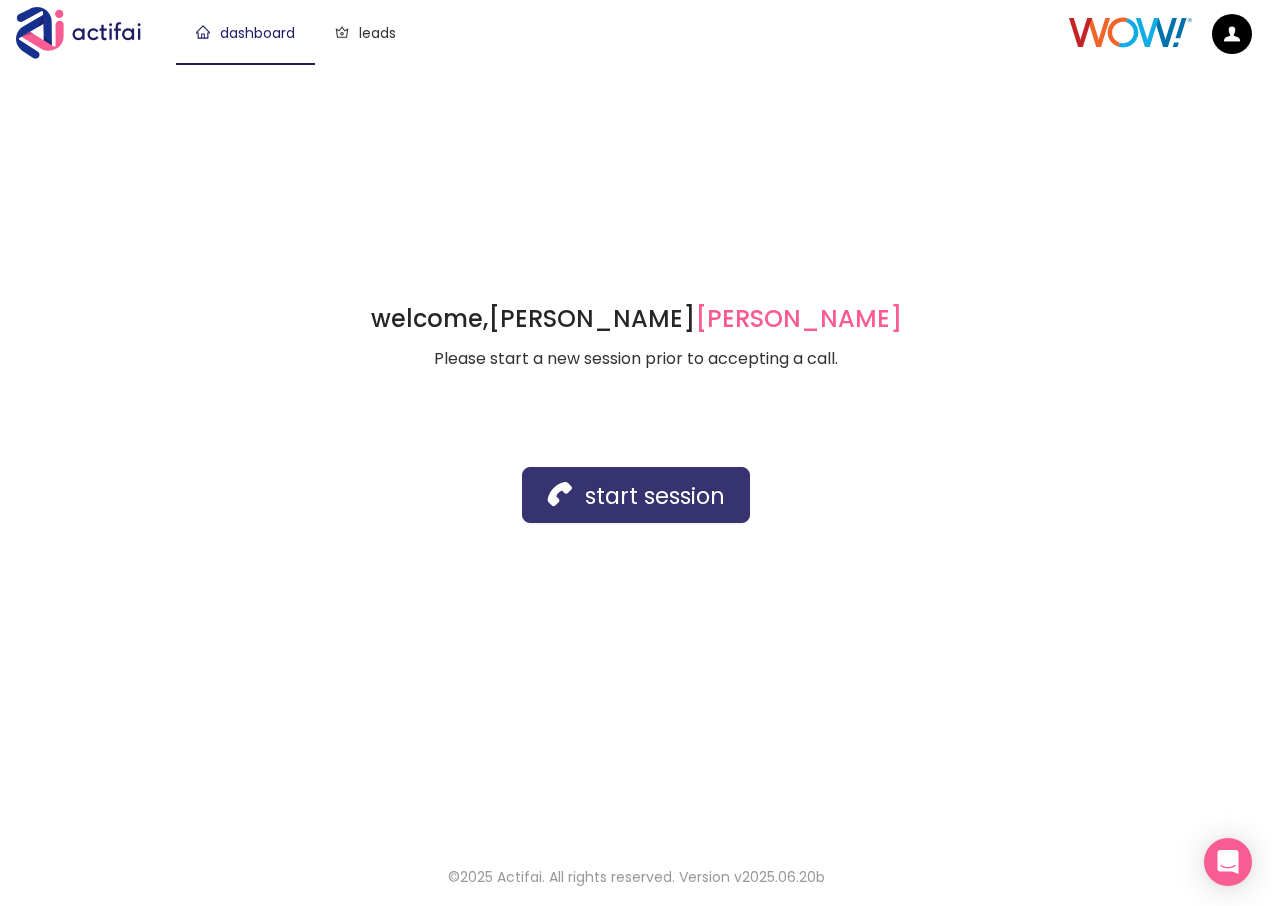 click on "start session" at bounding box center [636, 495] 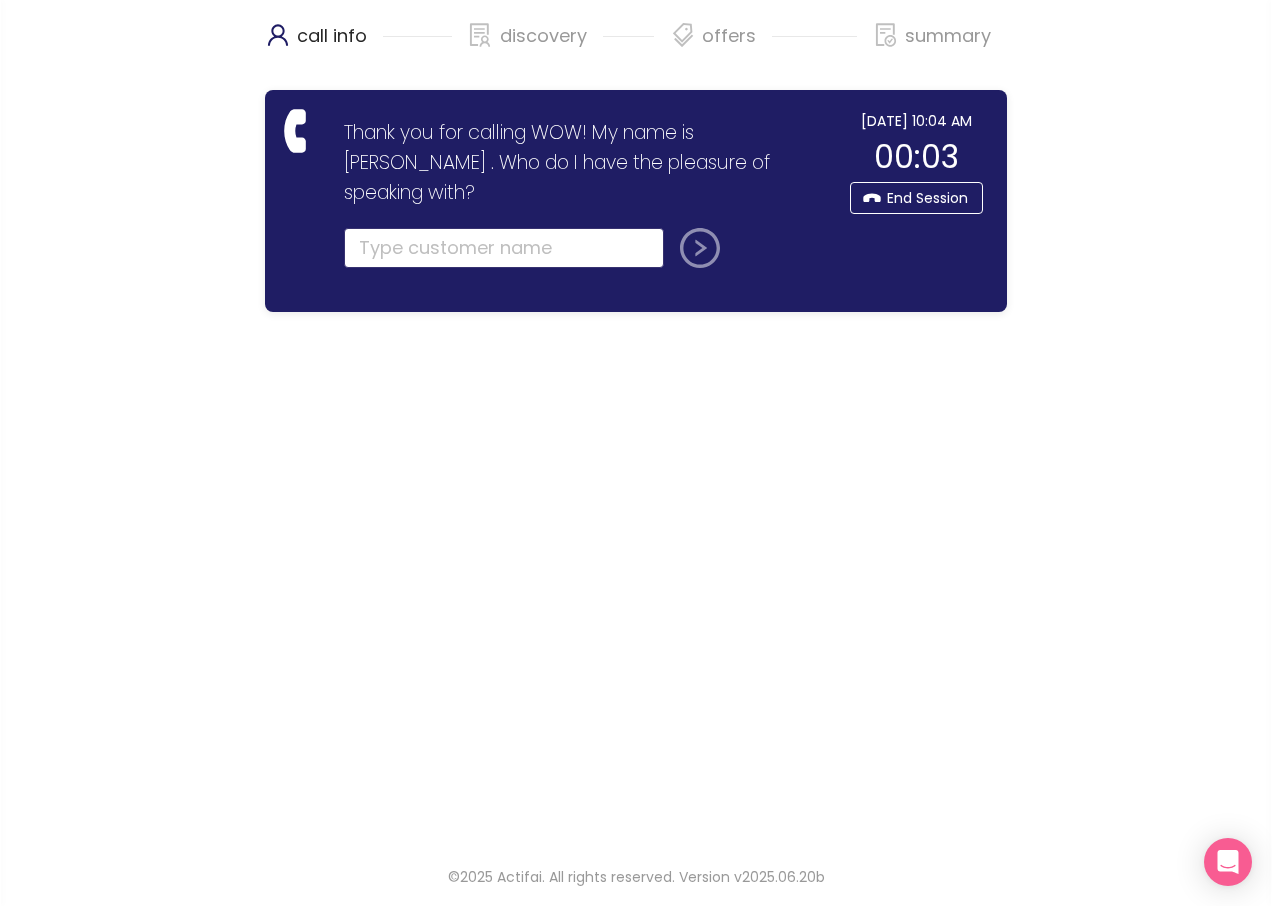 click 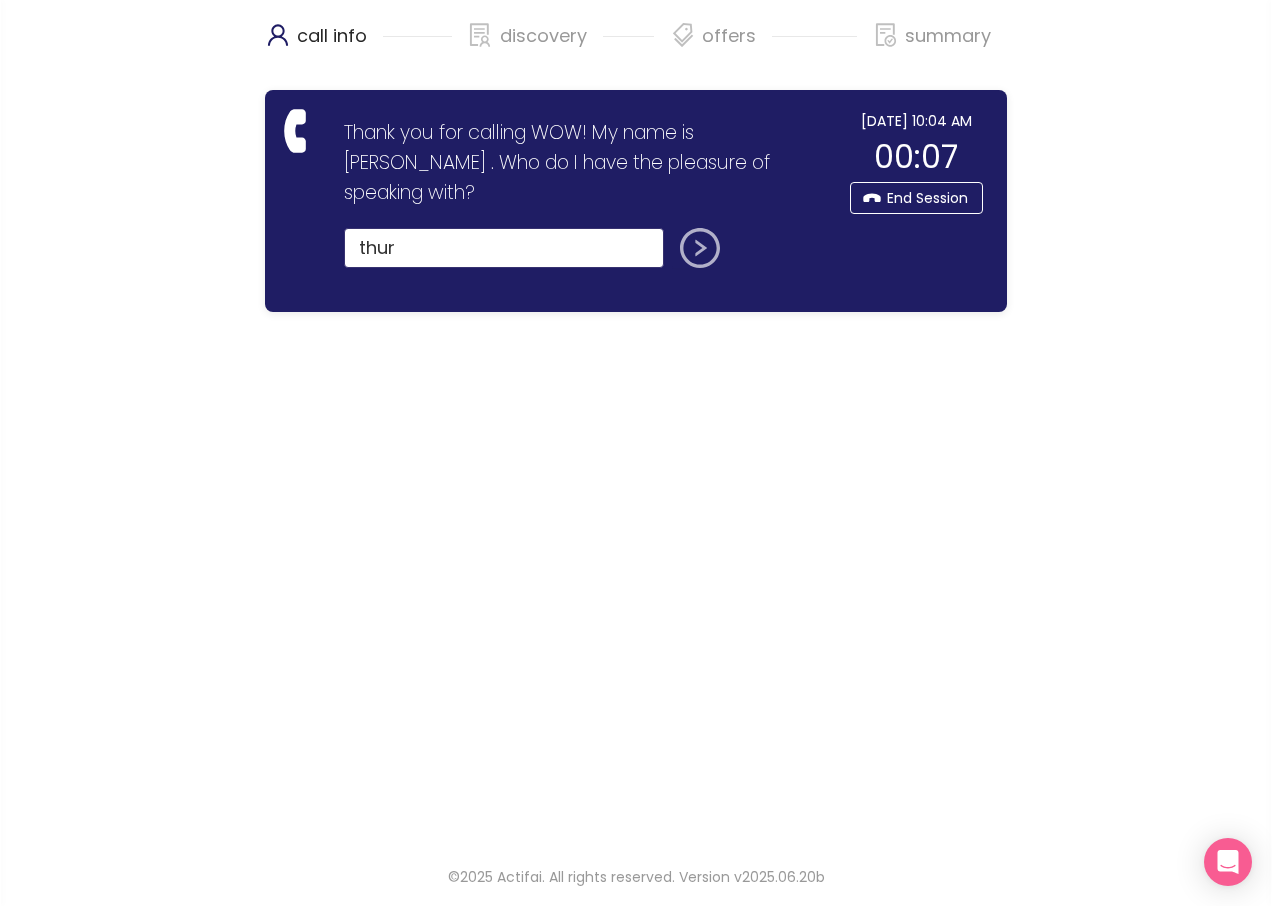 type on "thur" 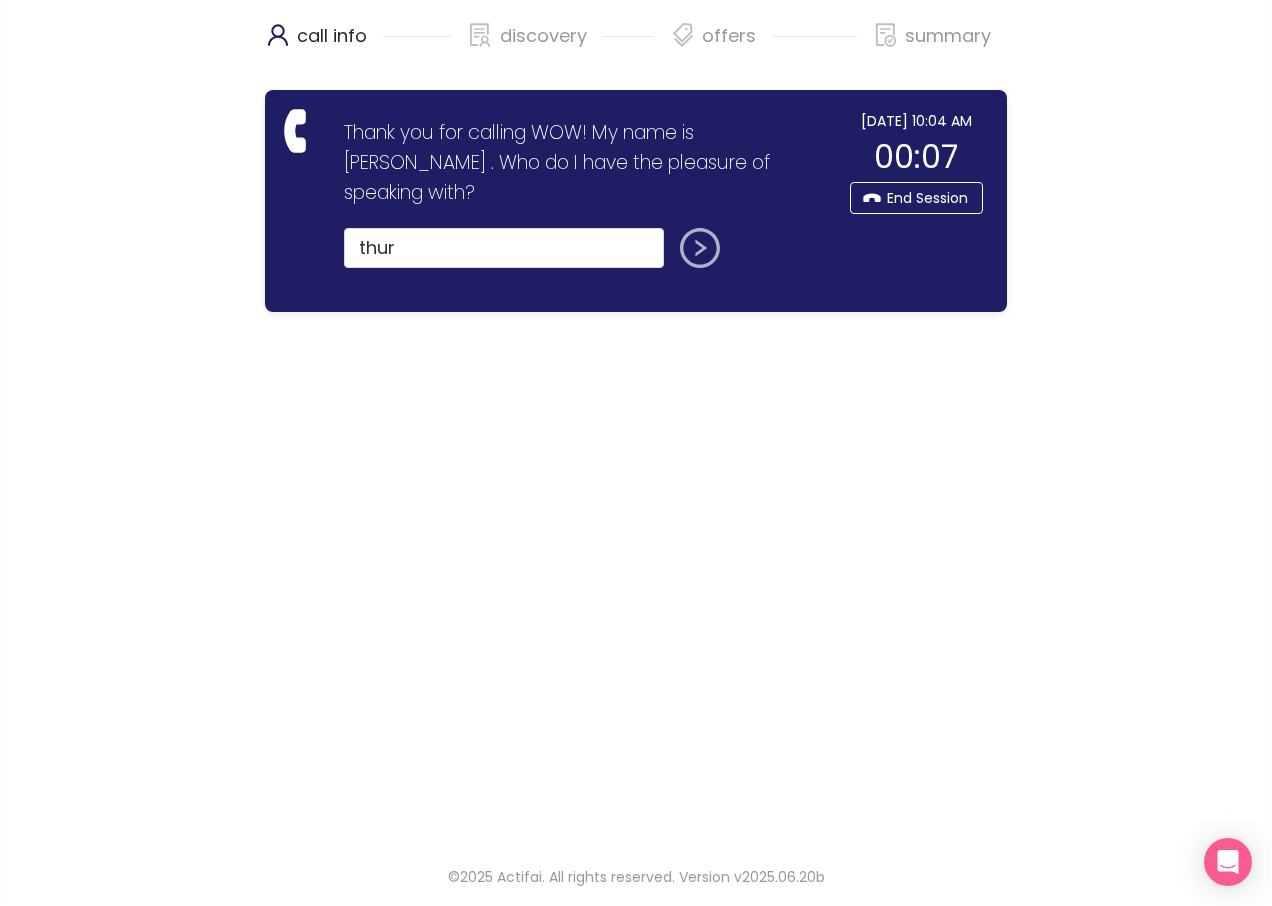 click 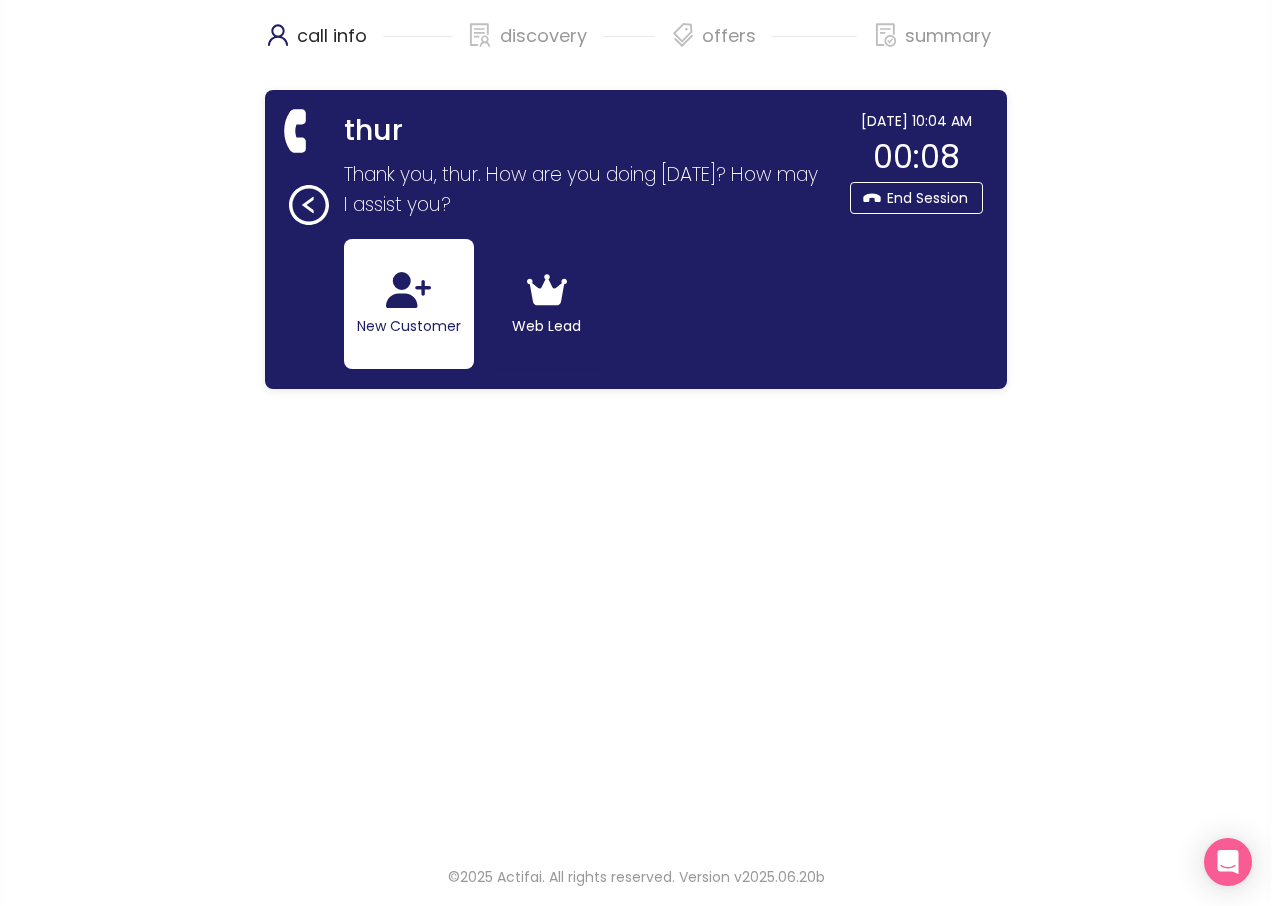 click on "New Customer" 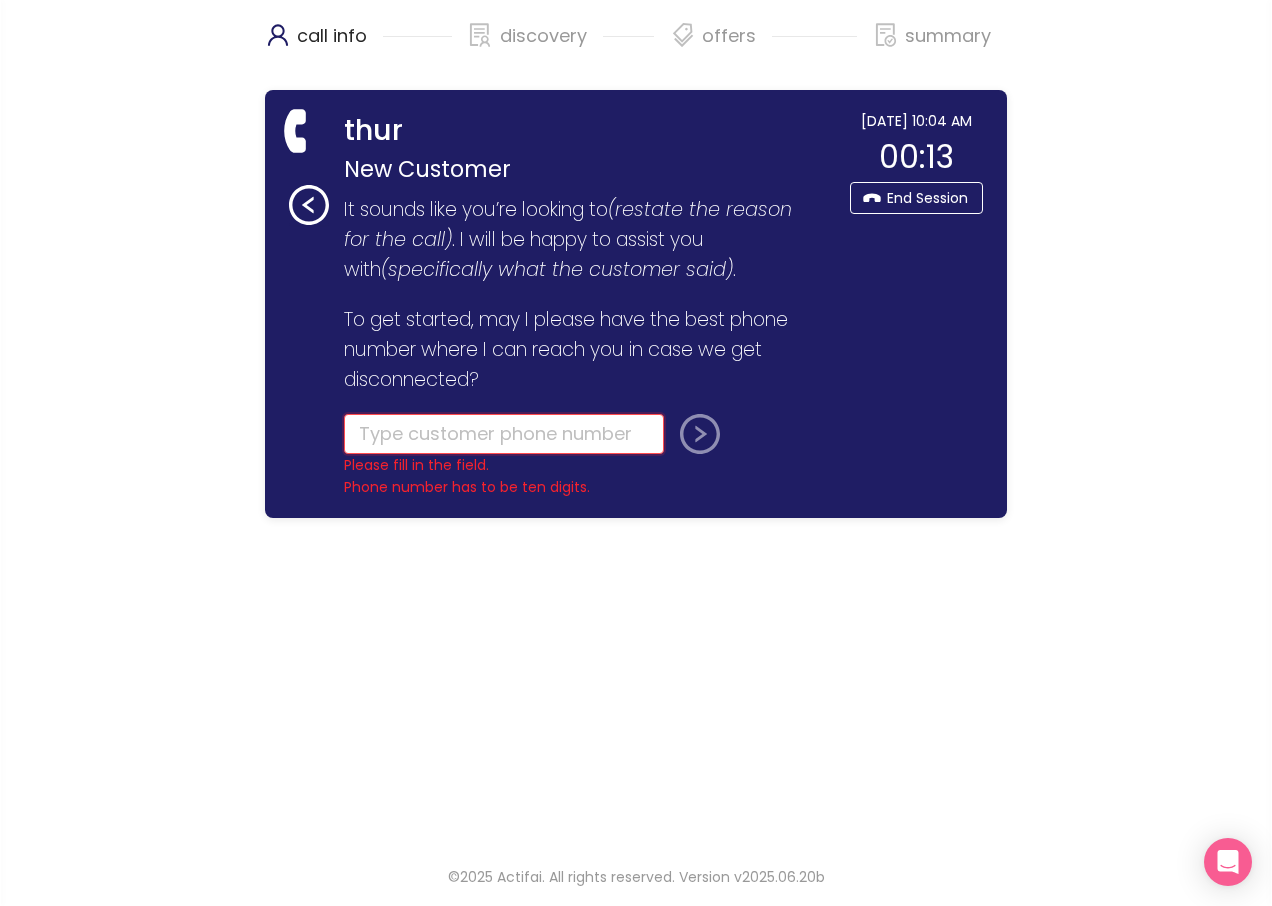 click 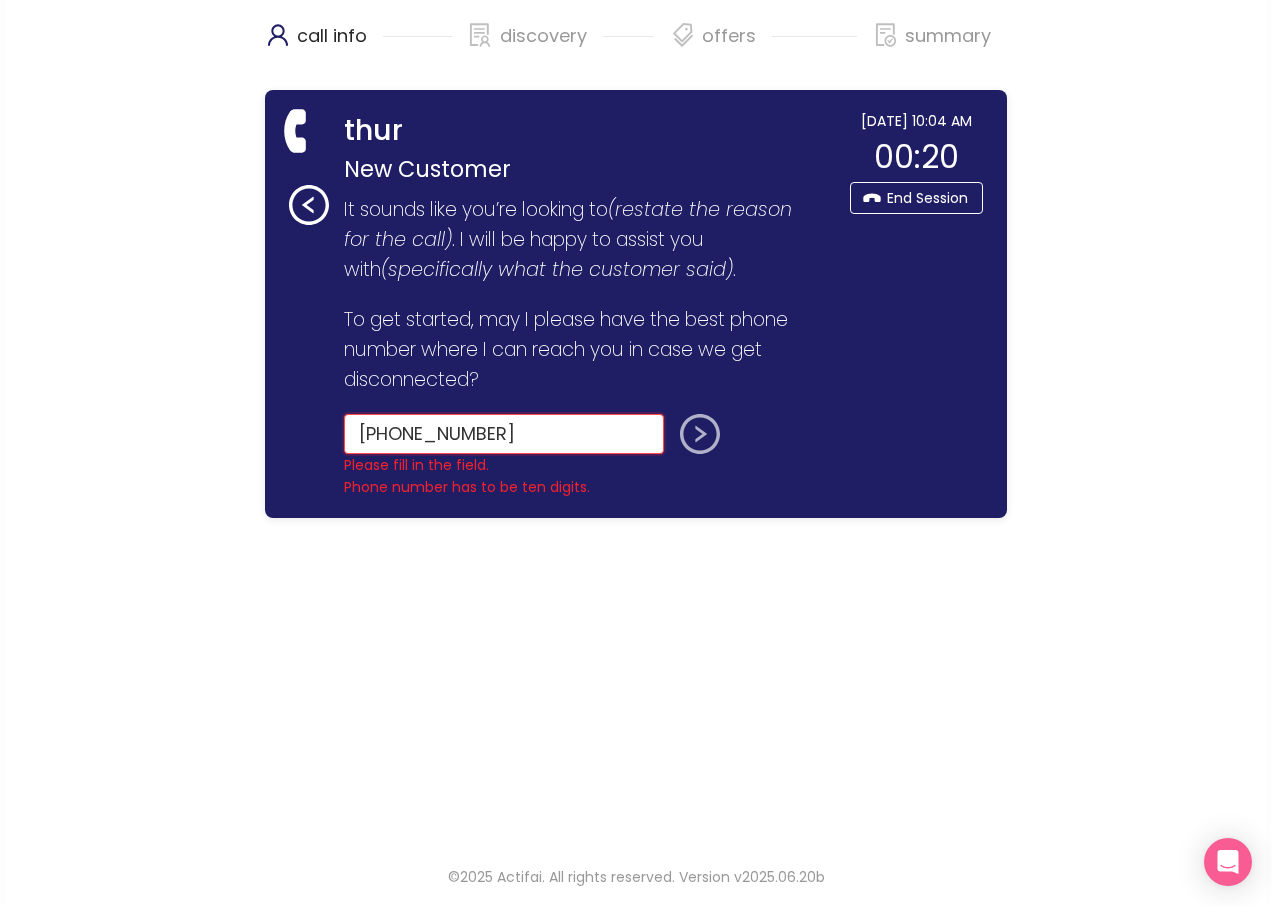 type on "[PHONE_NUMBER]" 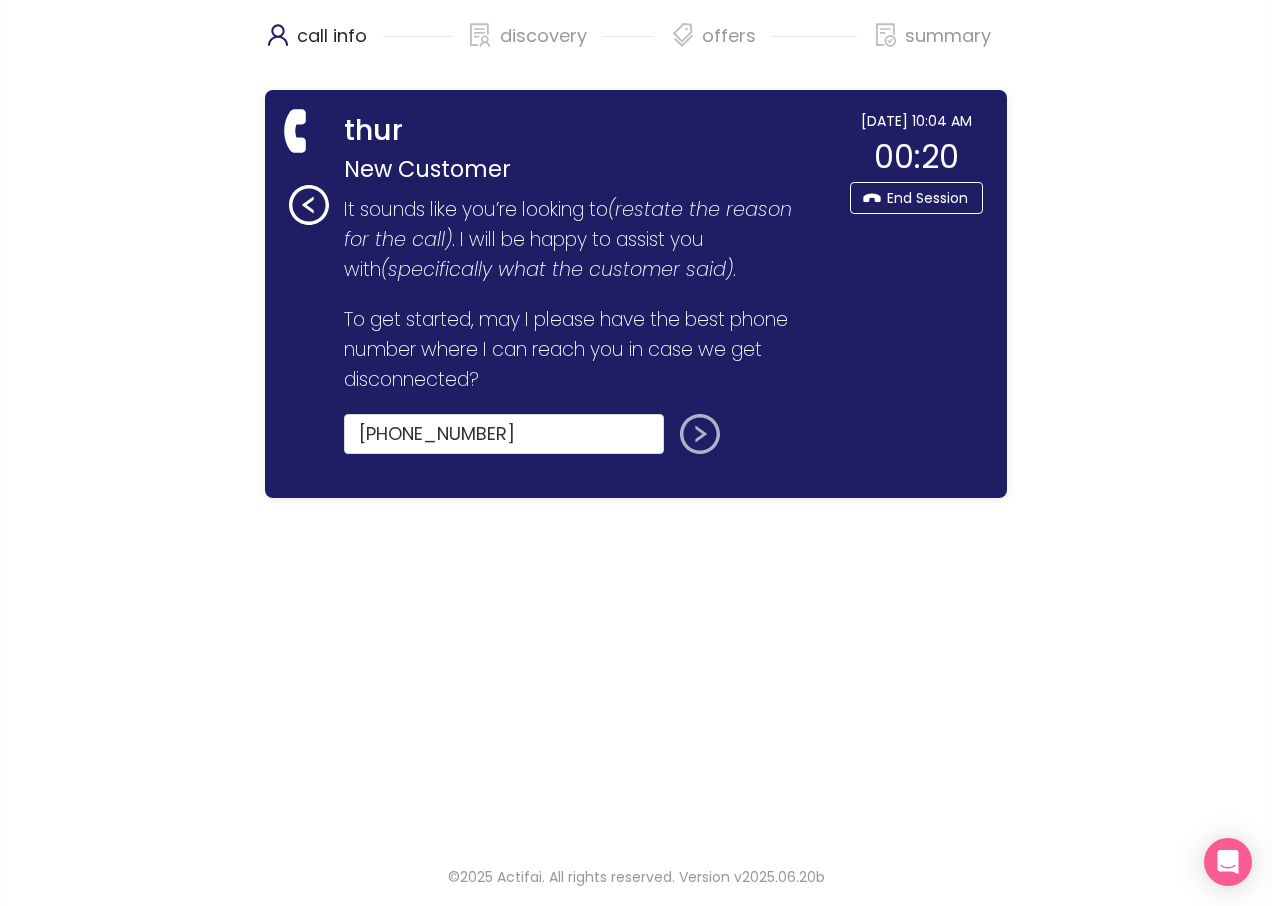 click 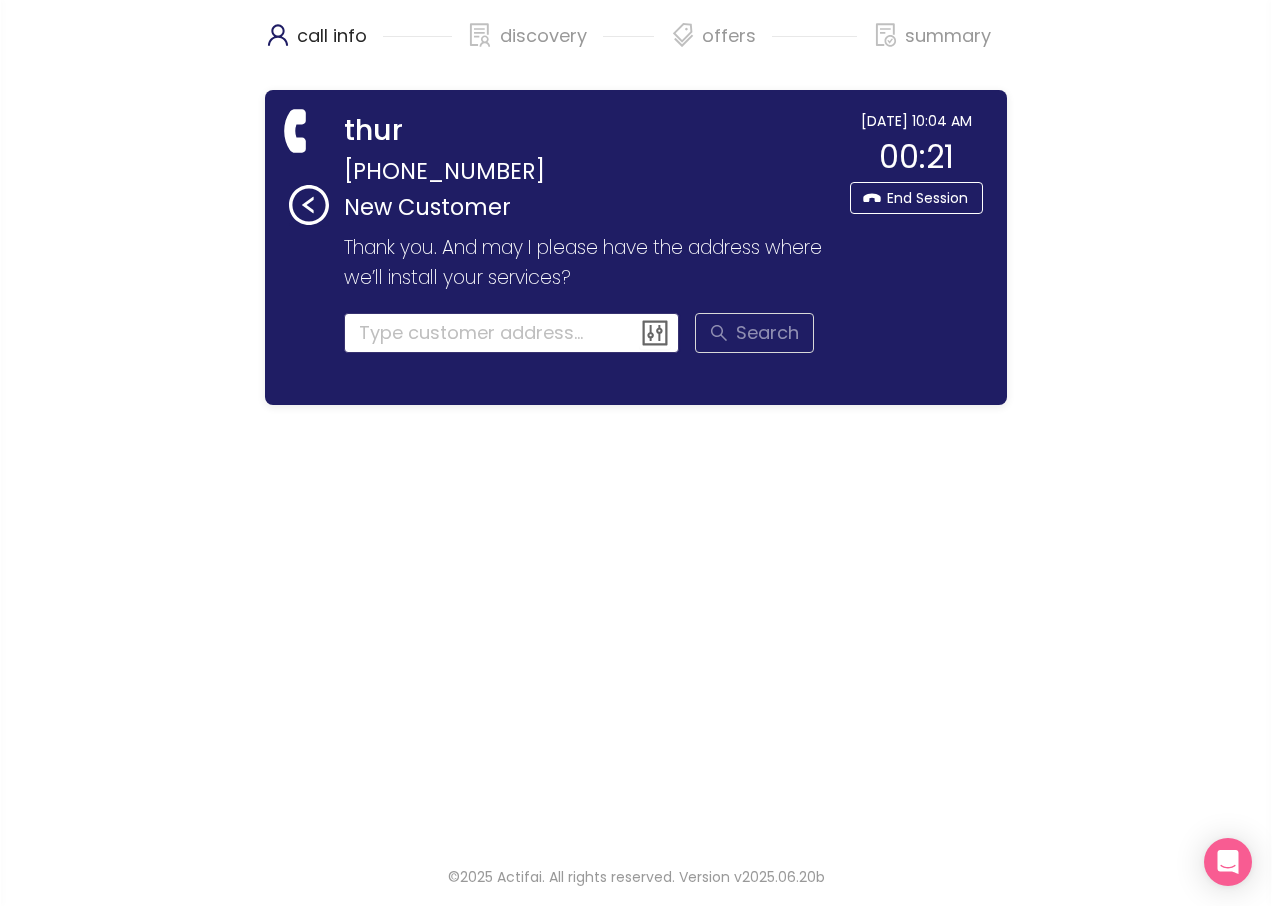 click at bounding box center [512, 333] 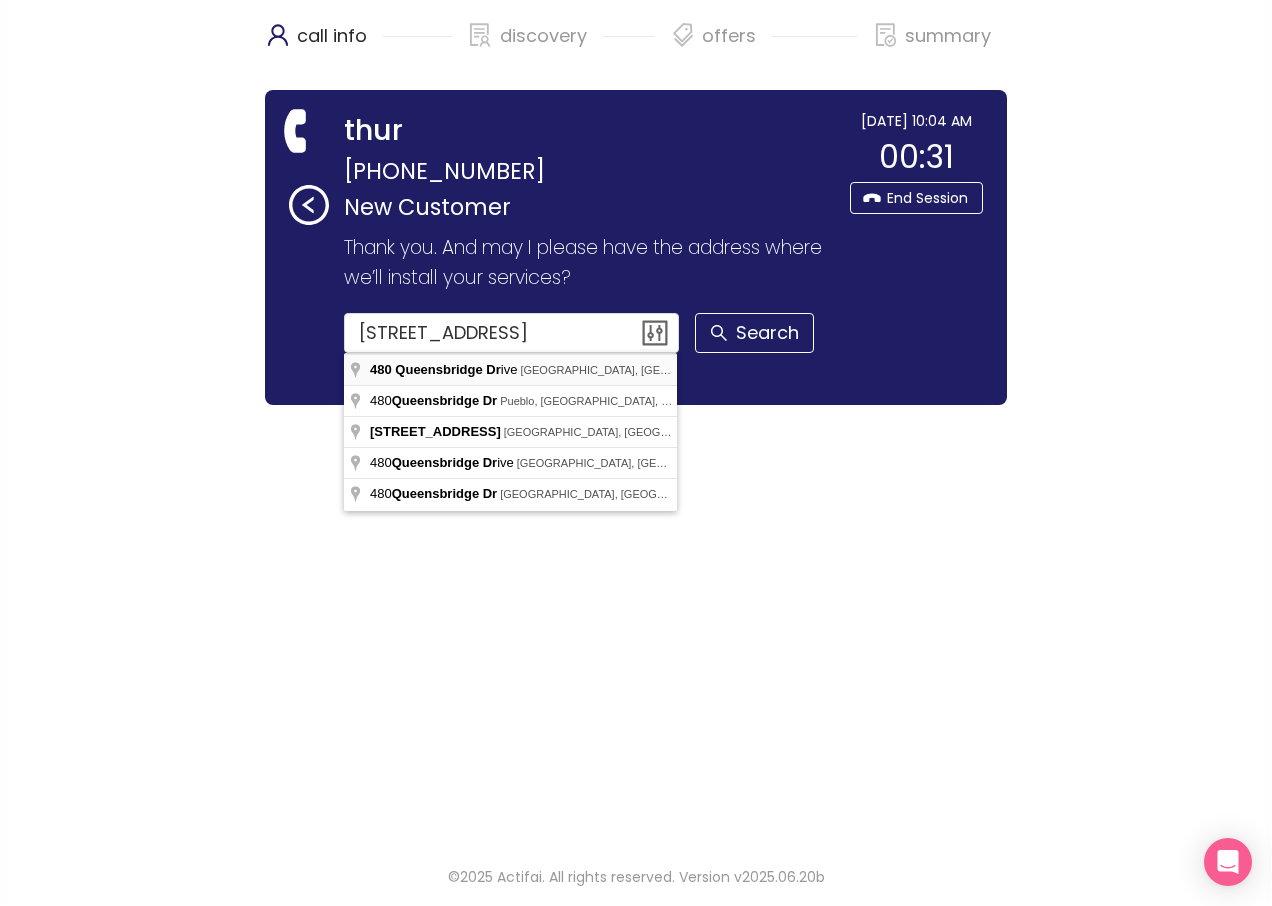 type on "[STREET_ADDRESS]" 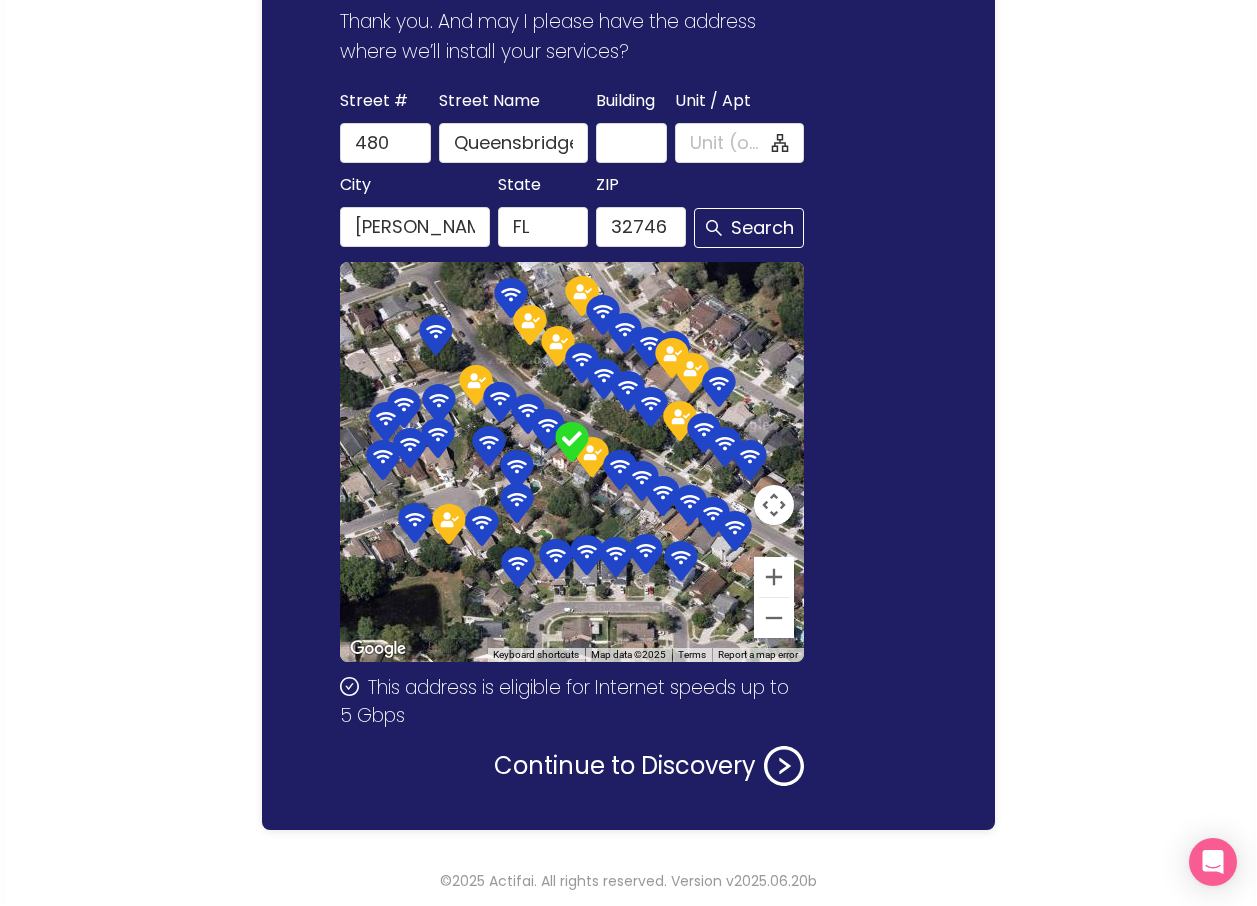 scroll, scrollTop: 230, scrollLeft: 0, axis: vertical 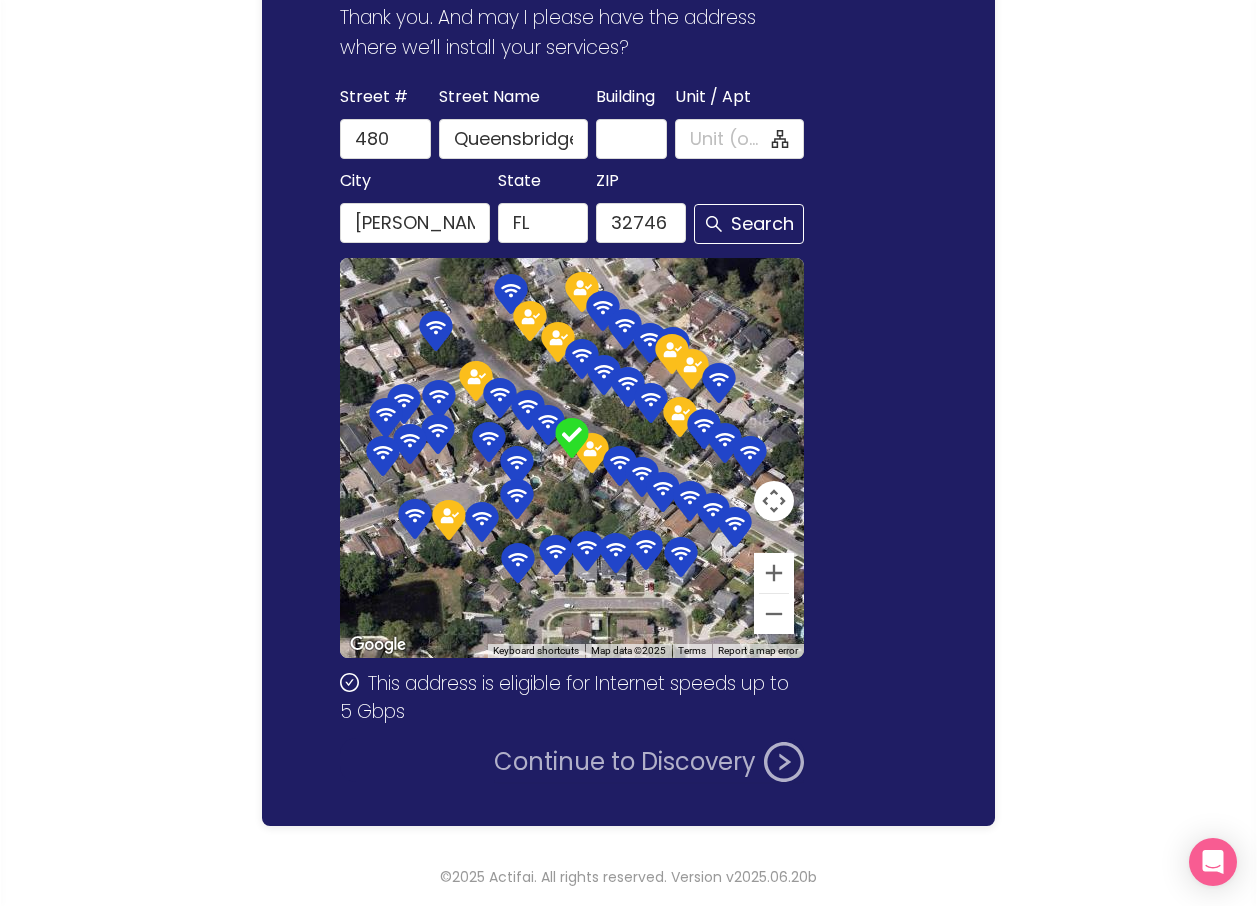 click on "Continue to Discovery" 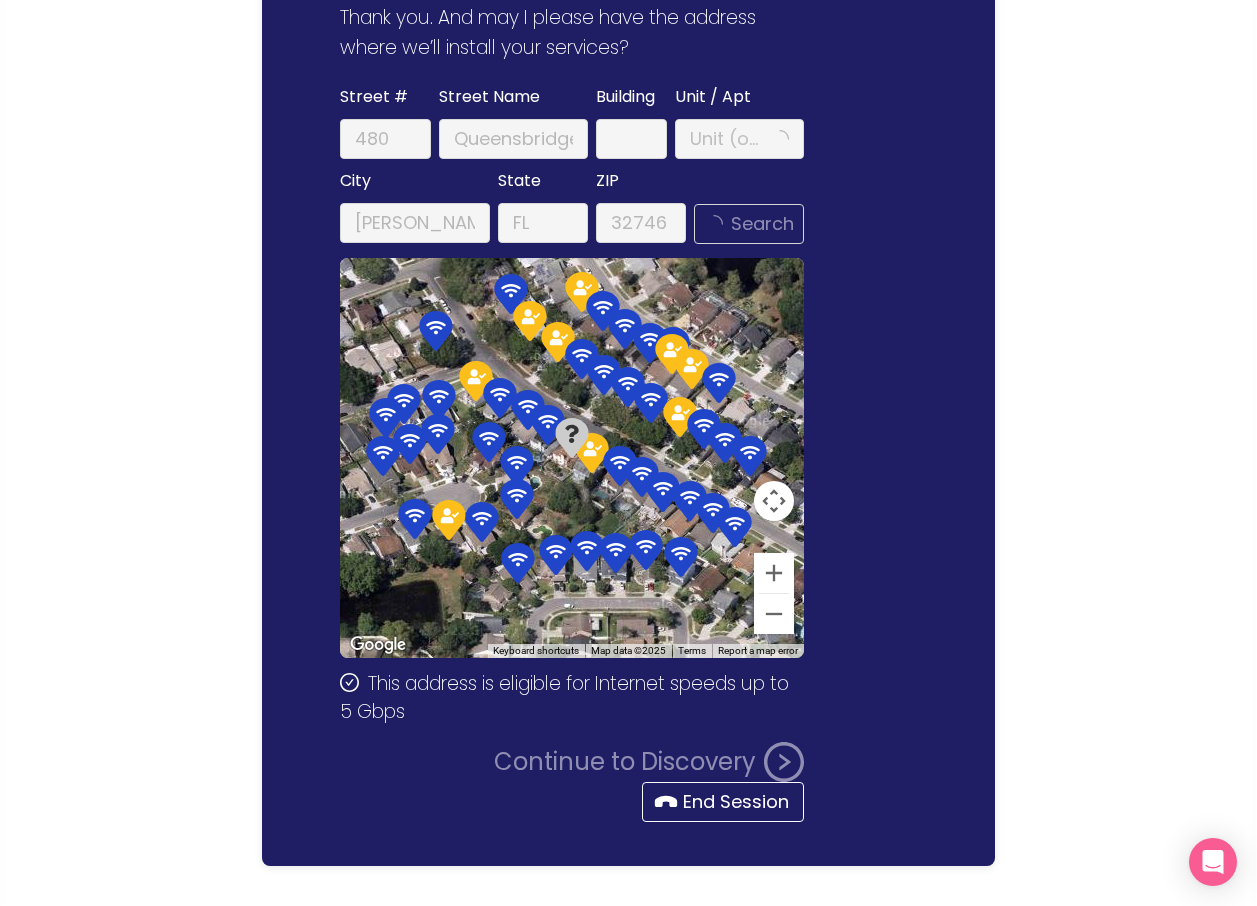 scroll, scrollTop: 0, scrollLeft: 0, axis: both 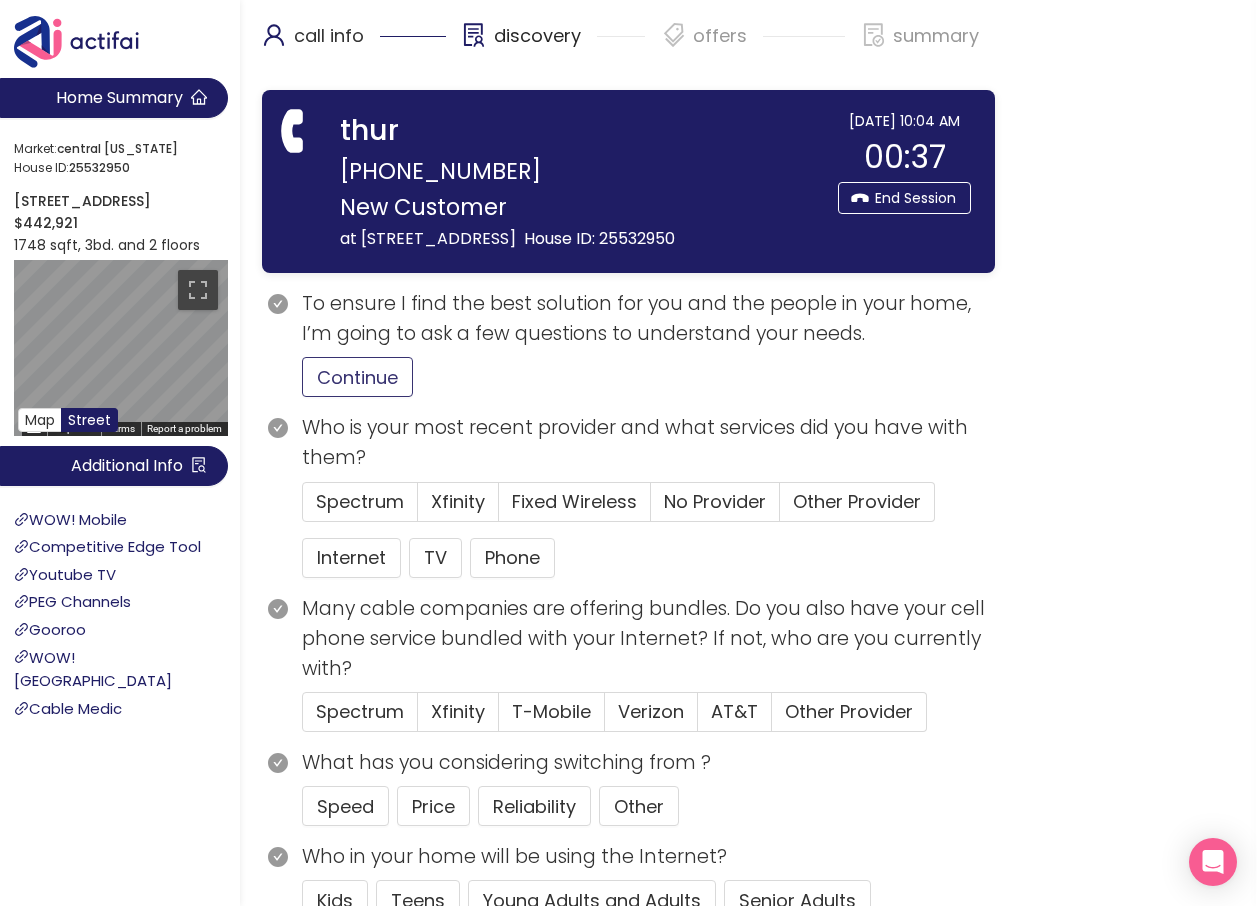 click on "Continue" at bounding box center (357, 377) 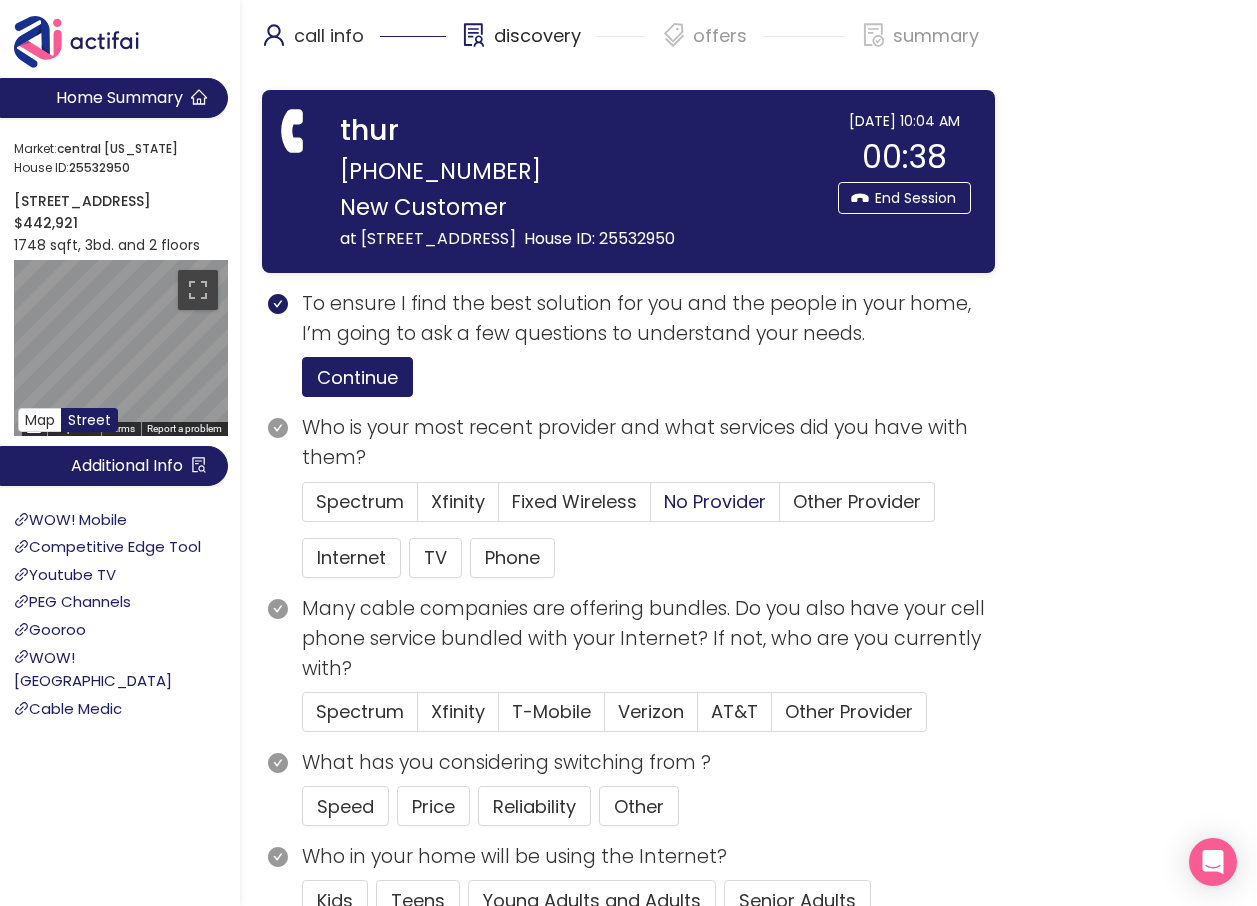 click on "No Provider" at bounding box center [715, 501] 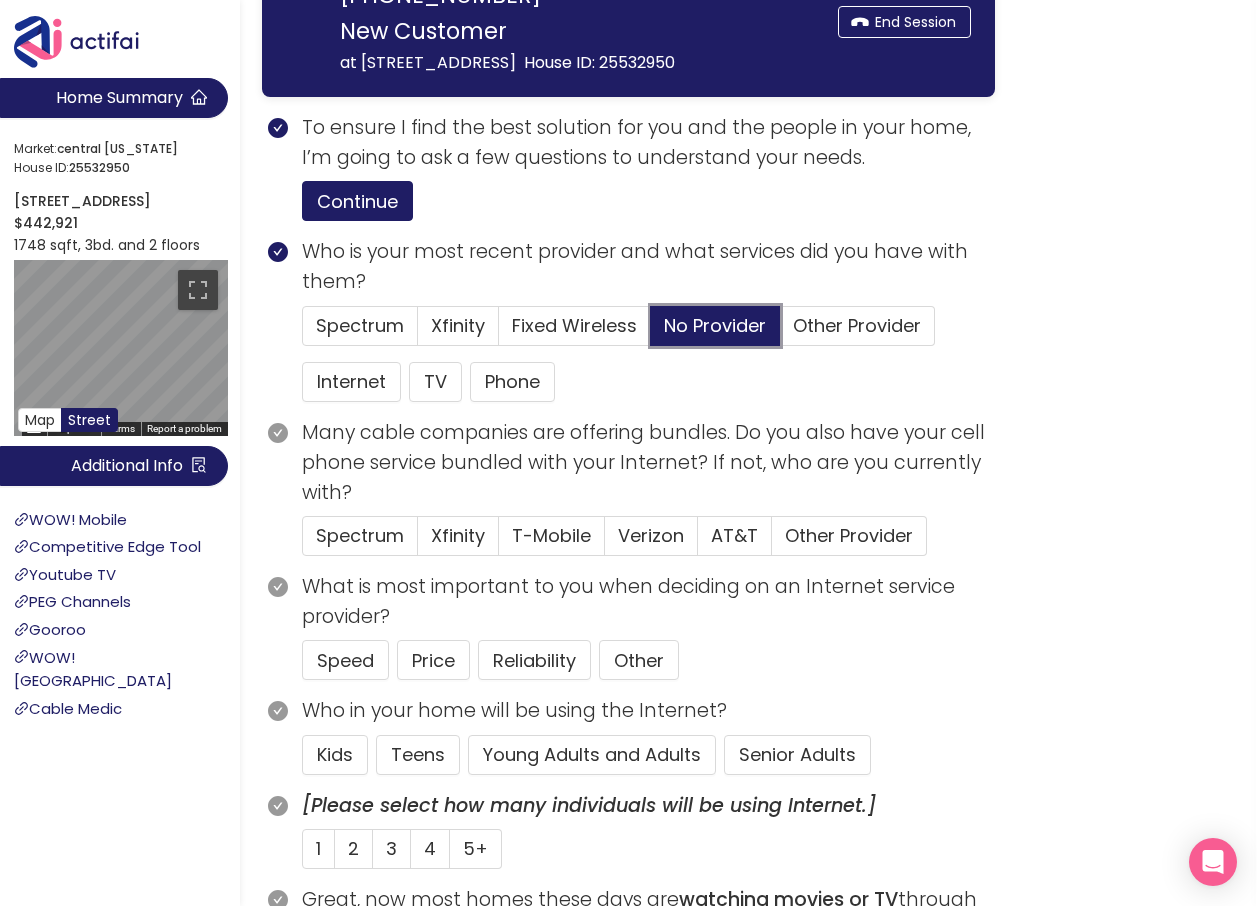 scroll, scrollTop: 400, scrollLeft: 0, axis: vertical 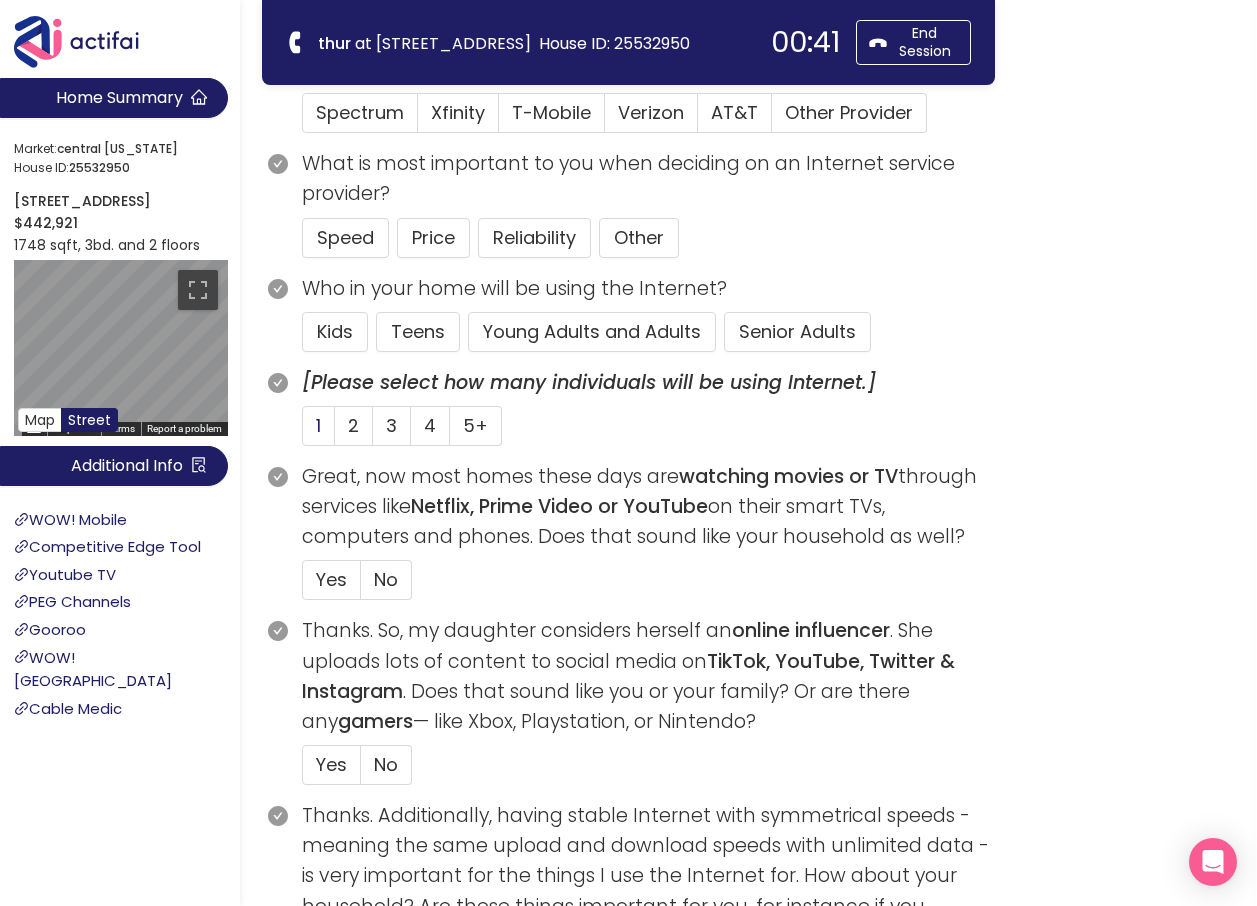 click on "1" 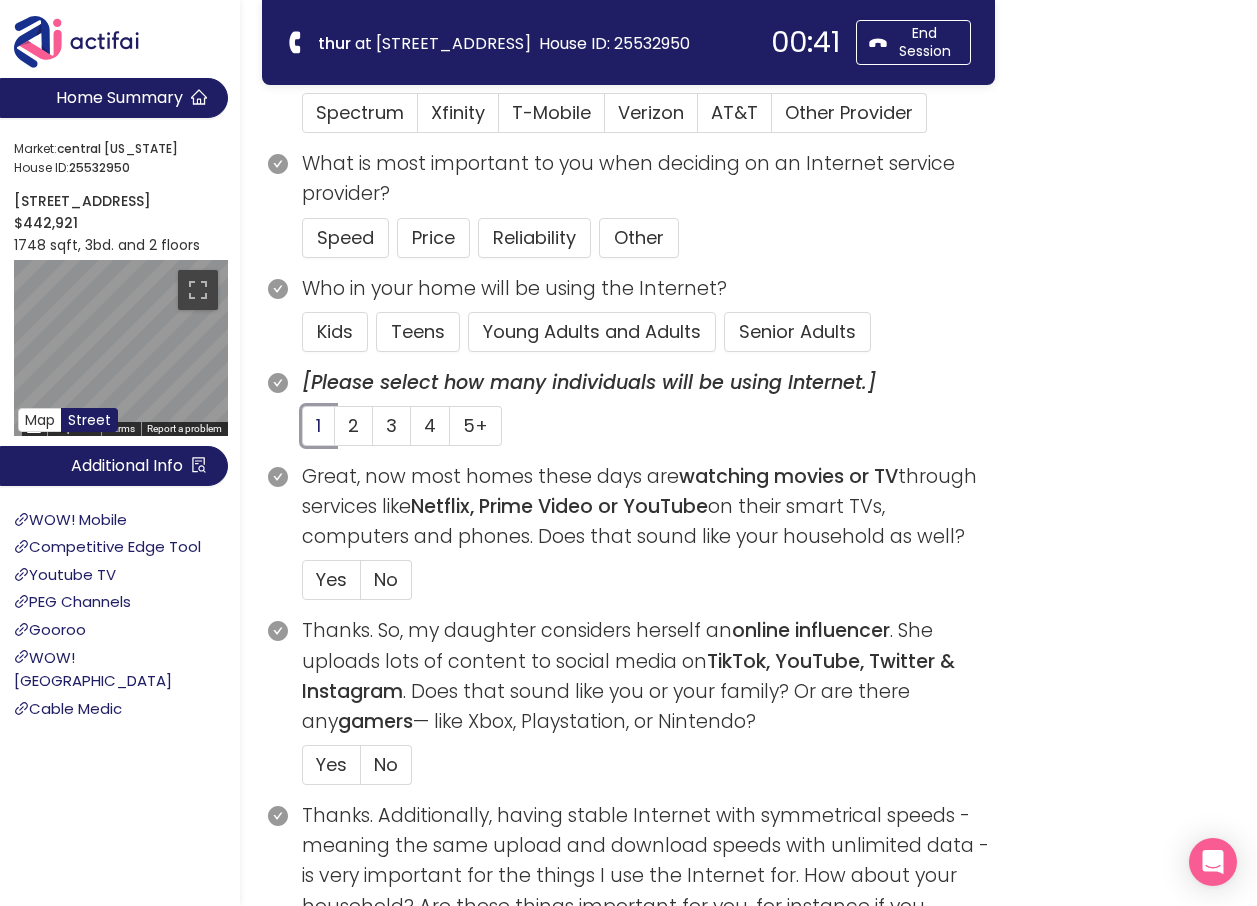 click on "1" at bounding box center (303, 432) 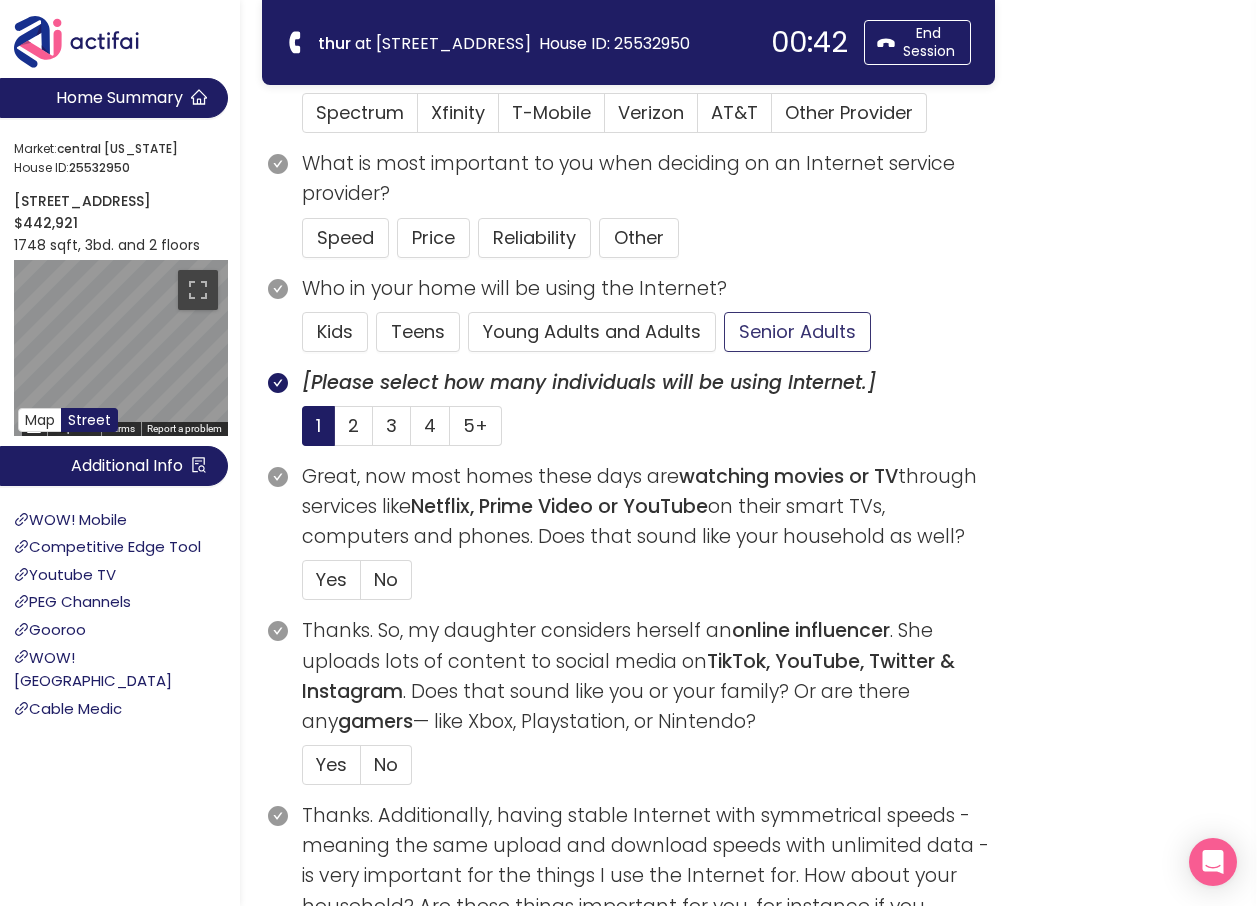 click on "Senior Adults" 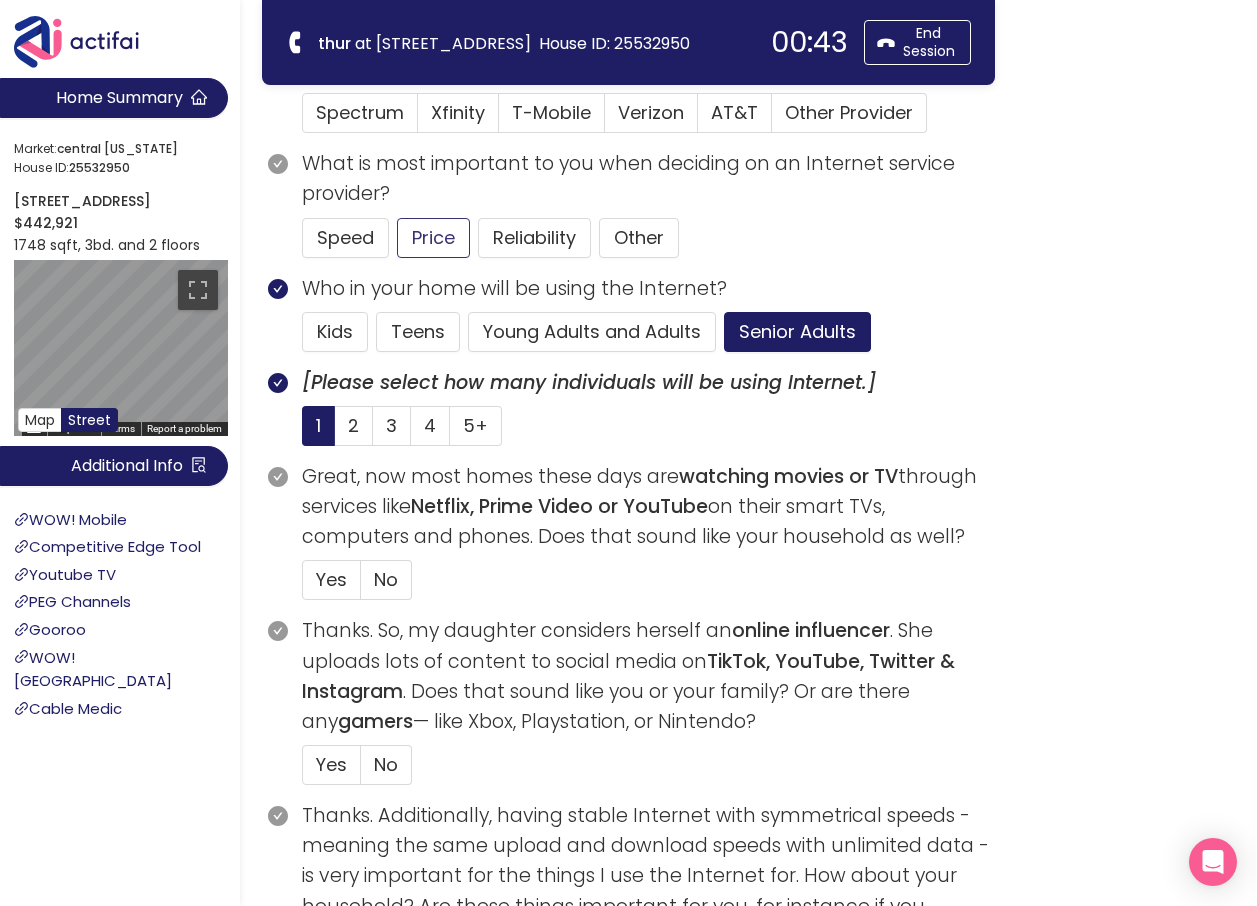 click on "Price" 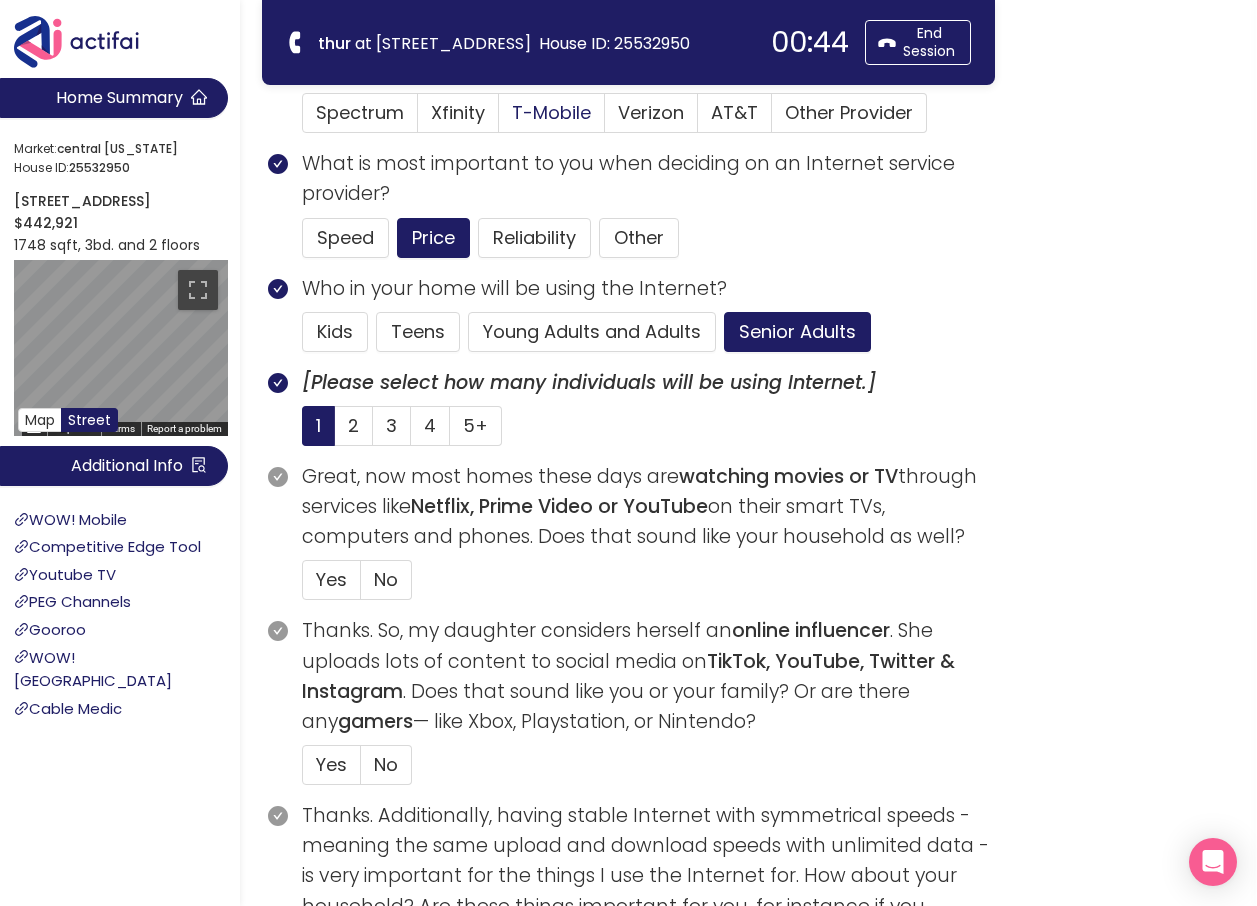 click on "T-Mobile" at bounding box center (551, 112) 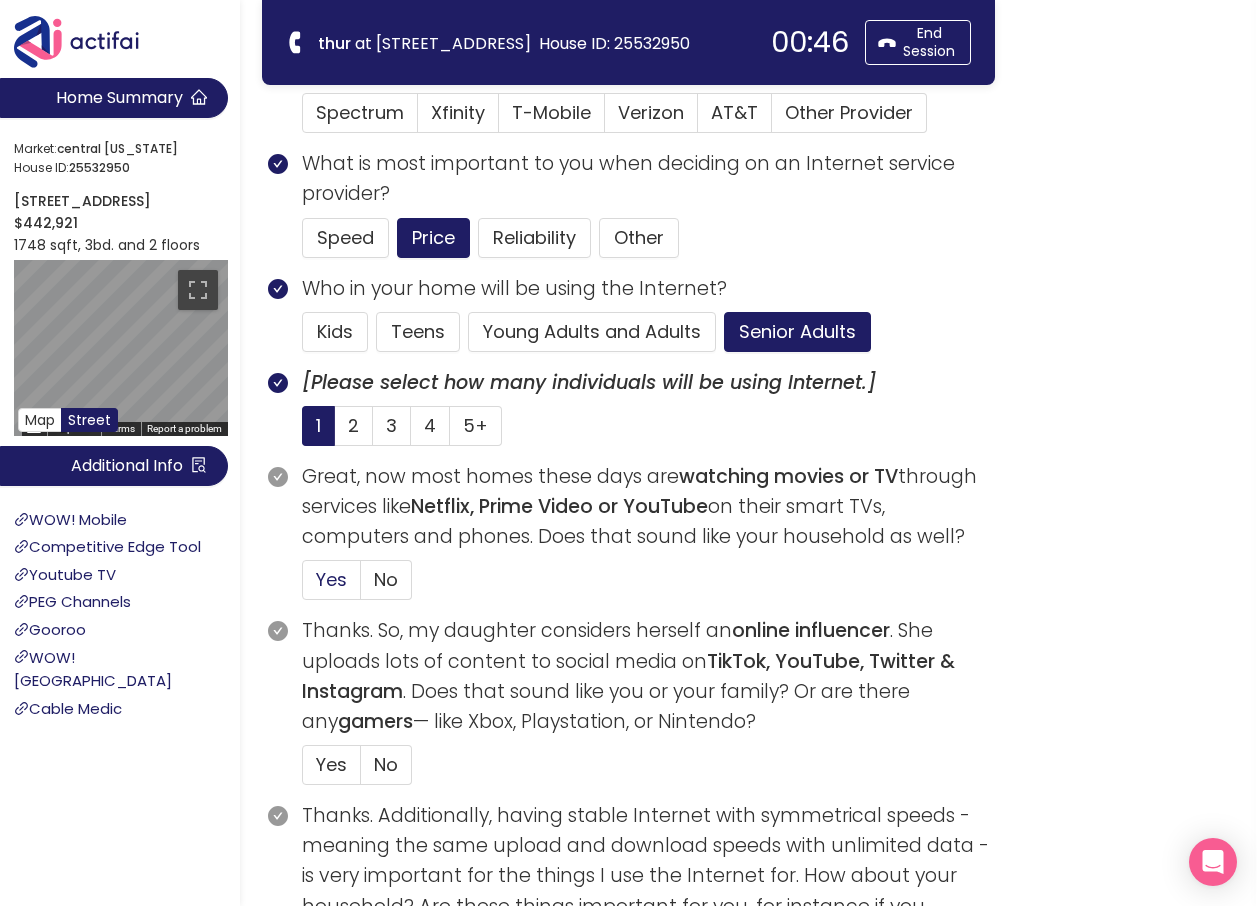 click on "Yes" at bounding box center [331, 579] 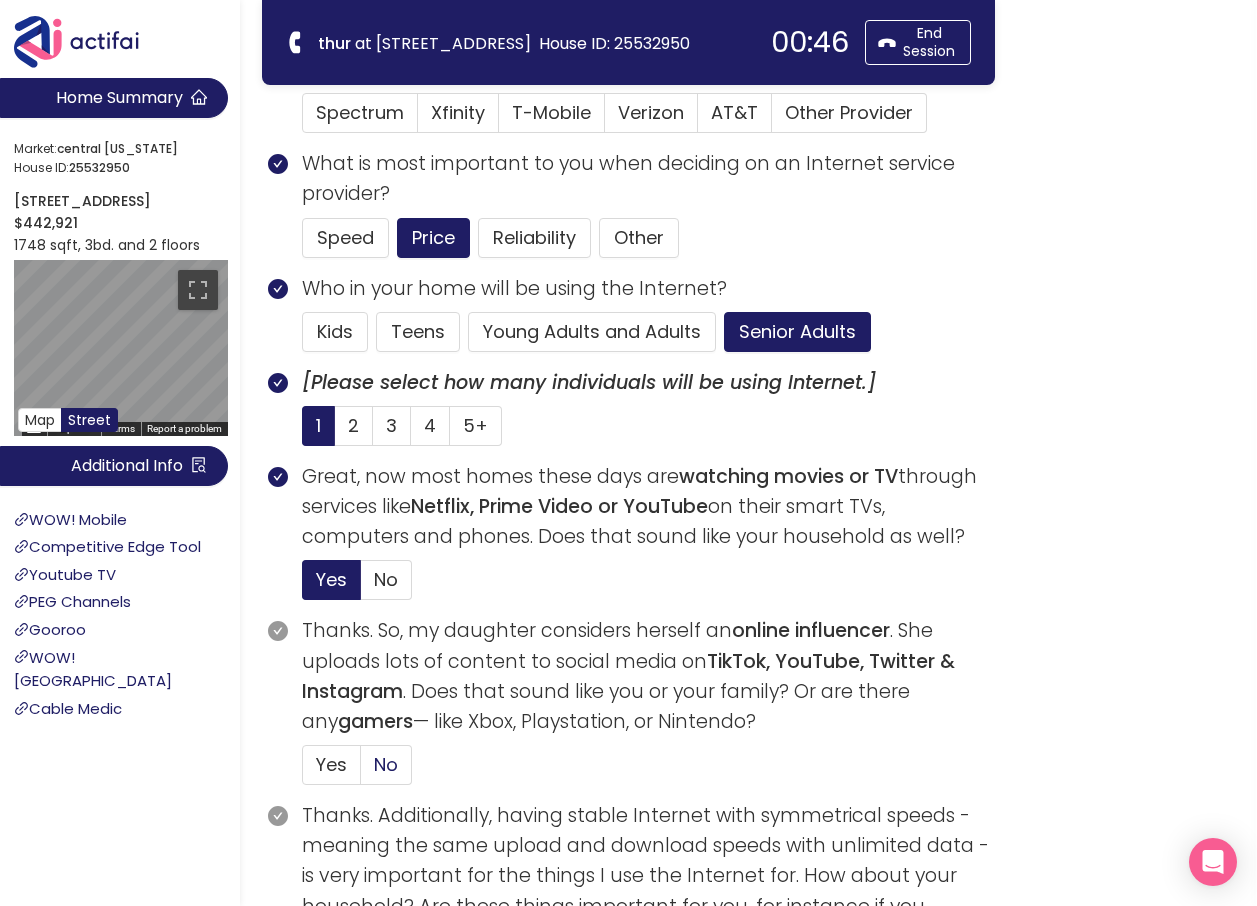 click on "No" at bounding box center (386, 764) 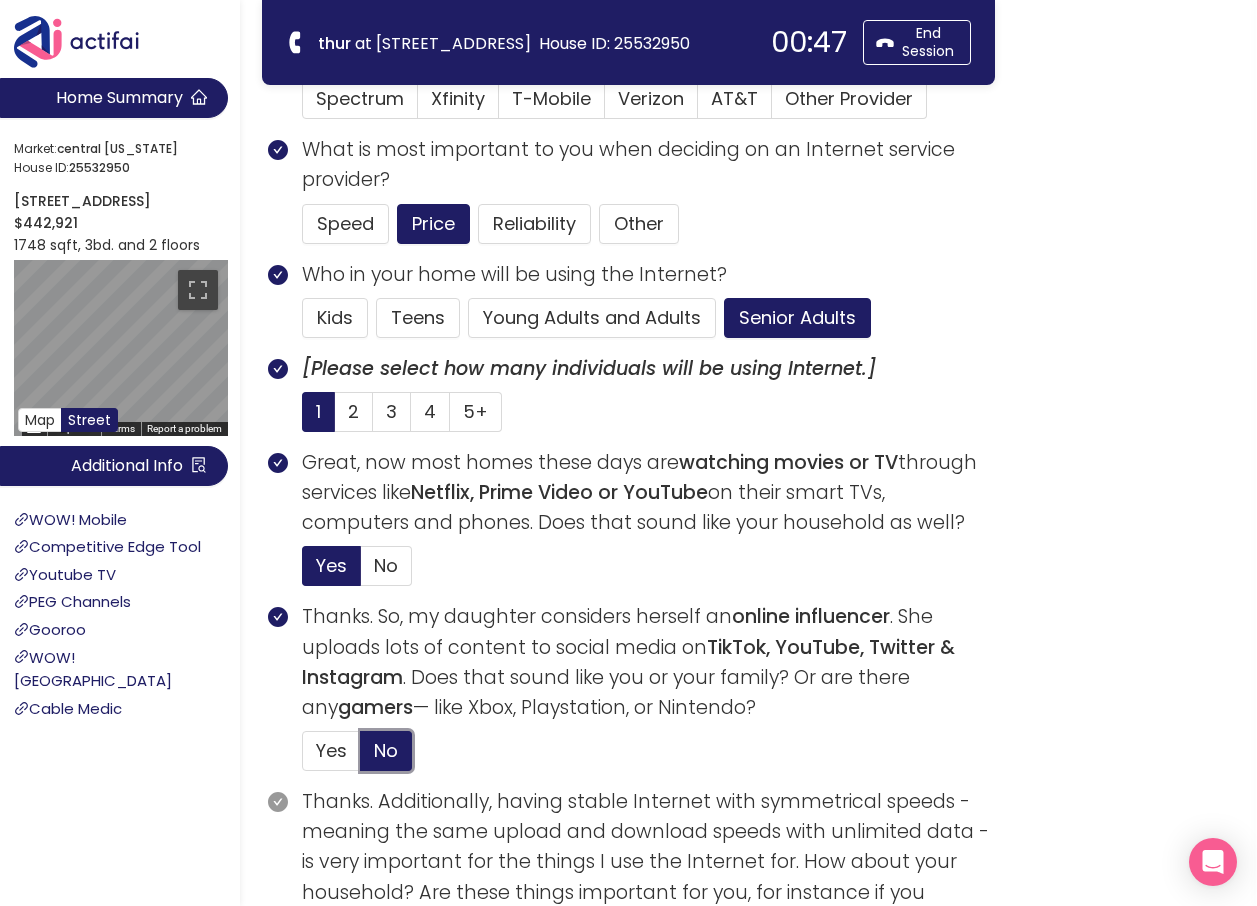 scroll, scrollTop: 700, scrollLeft: 0, axis: vertical 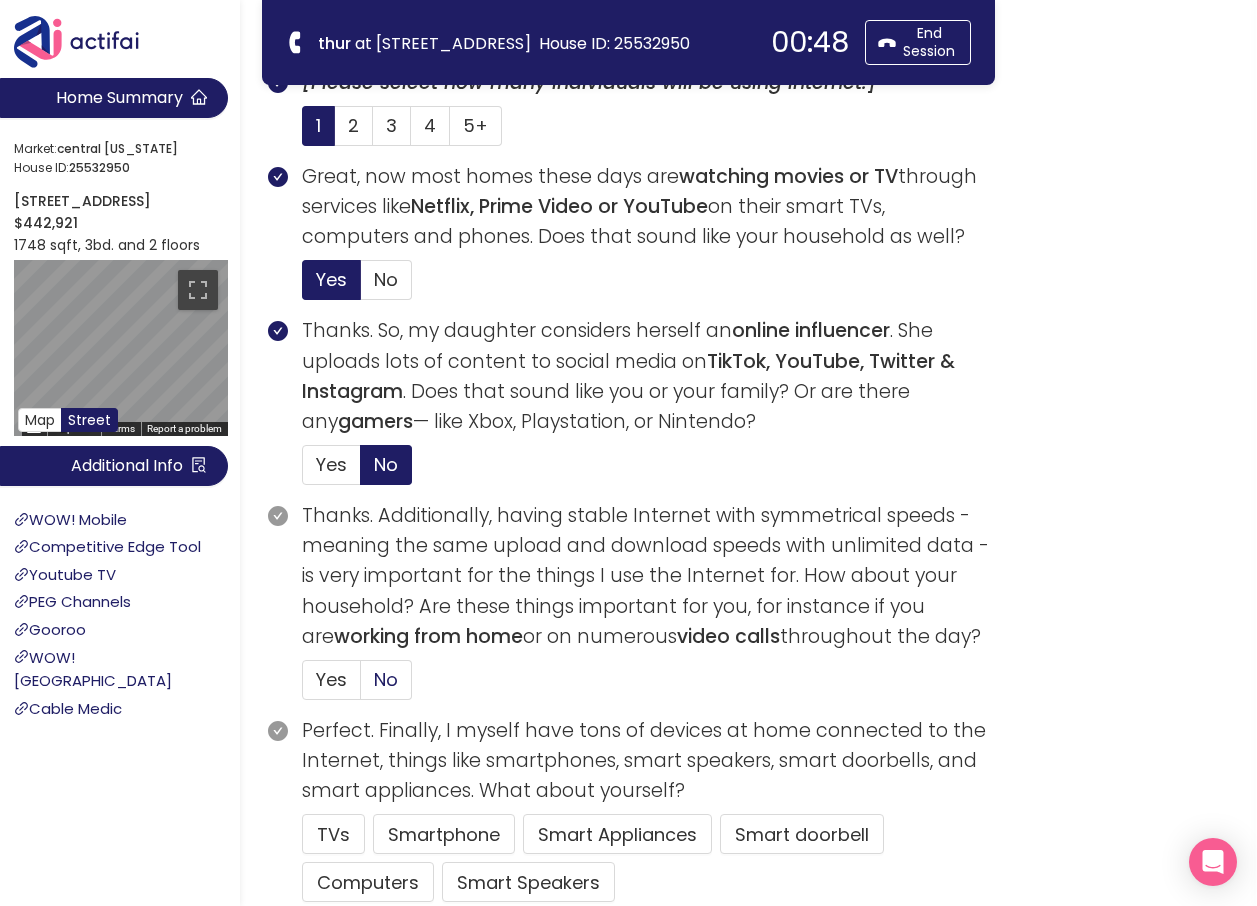 click on "No" 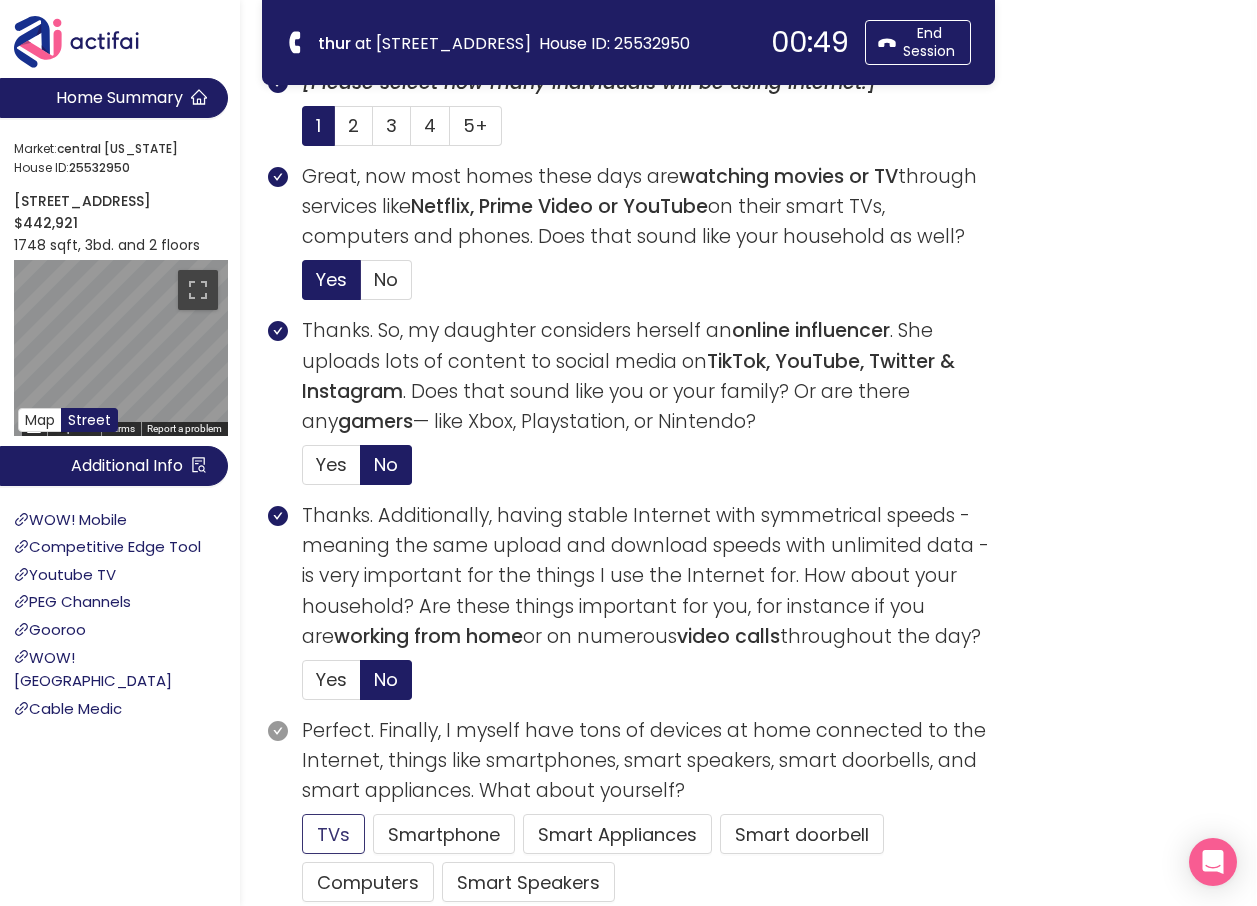 click on "TVs" 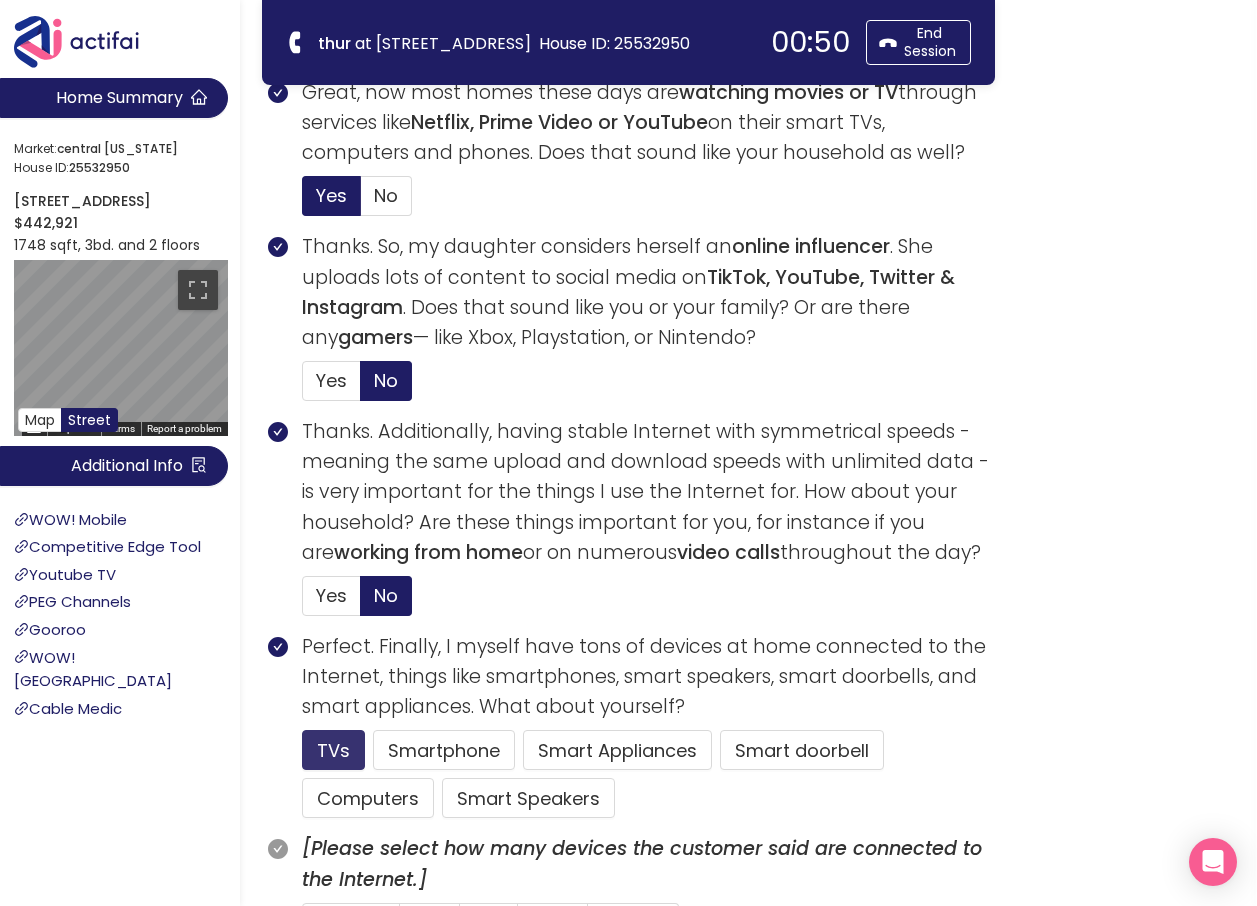 scroll, scrollTop: 1000, scrollLeft: 0, axis: vertical 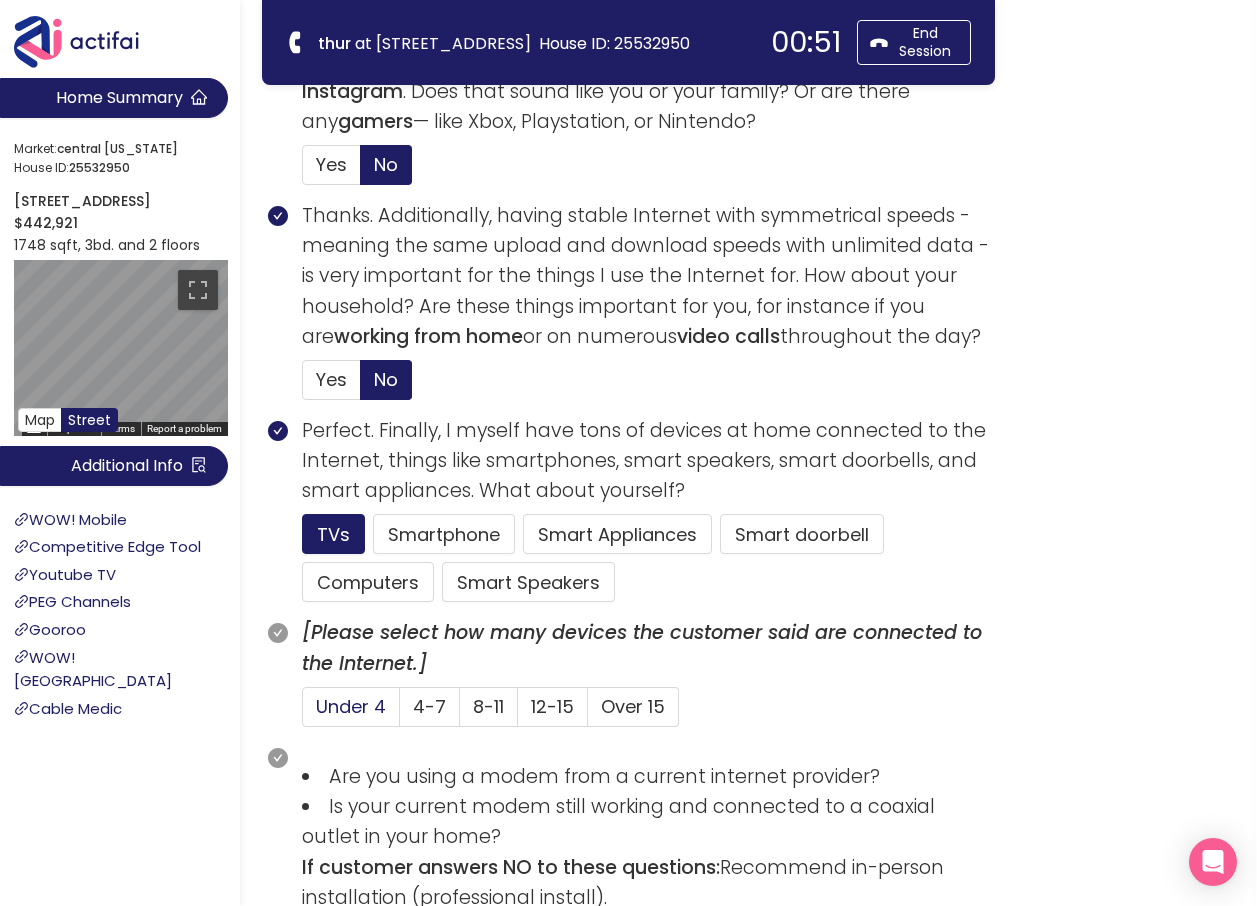 click on "Under 4" at bounding box center (351, 706) 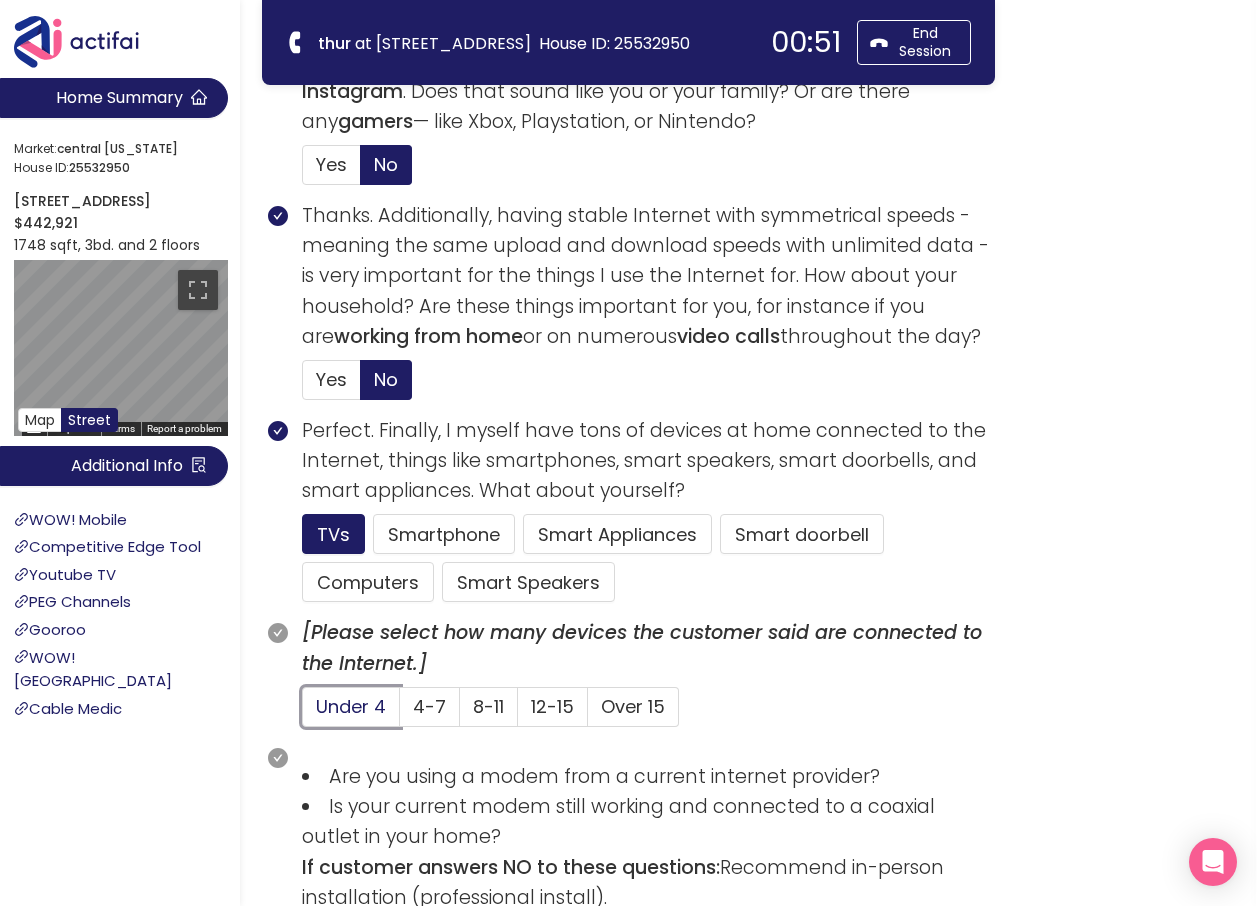 click on "Under 4" at bounding box center [303, 713] 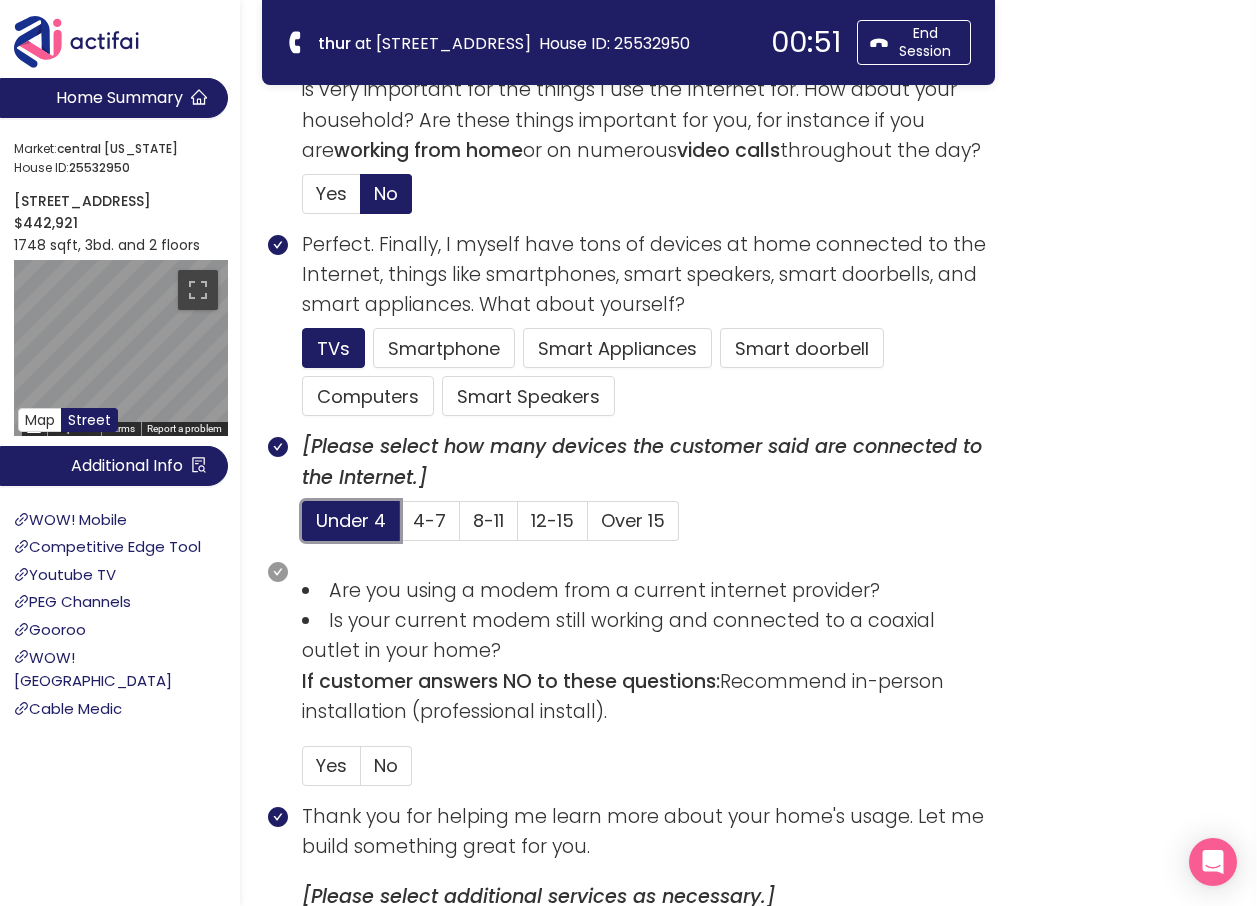 scroll, scrollTop: 1435, scrollLeft: 0, axis: vertical 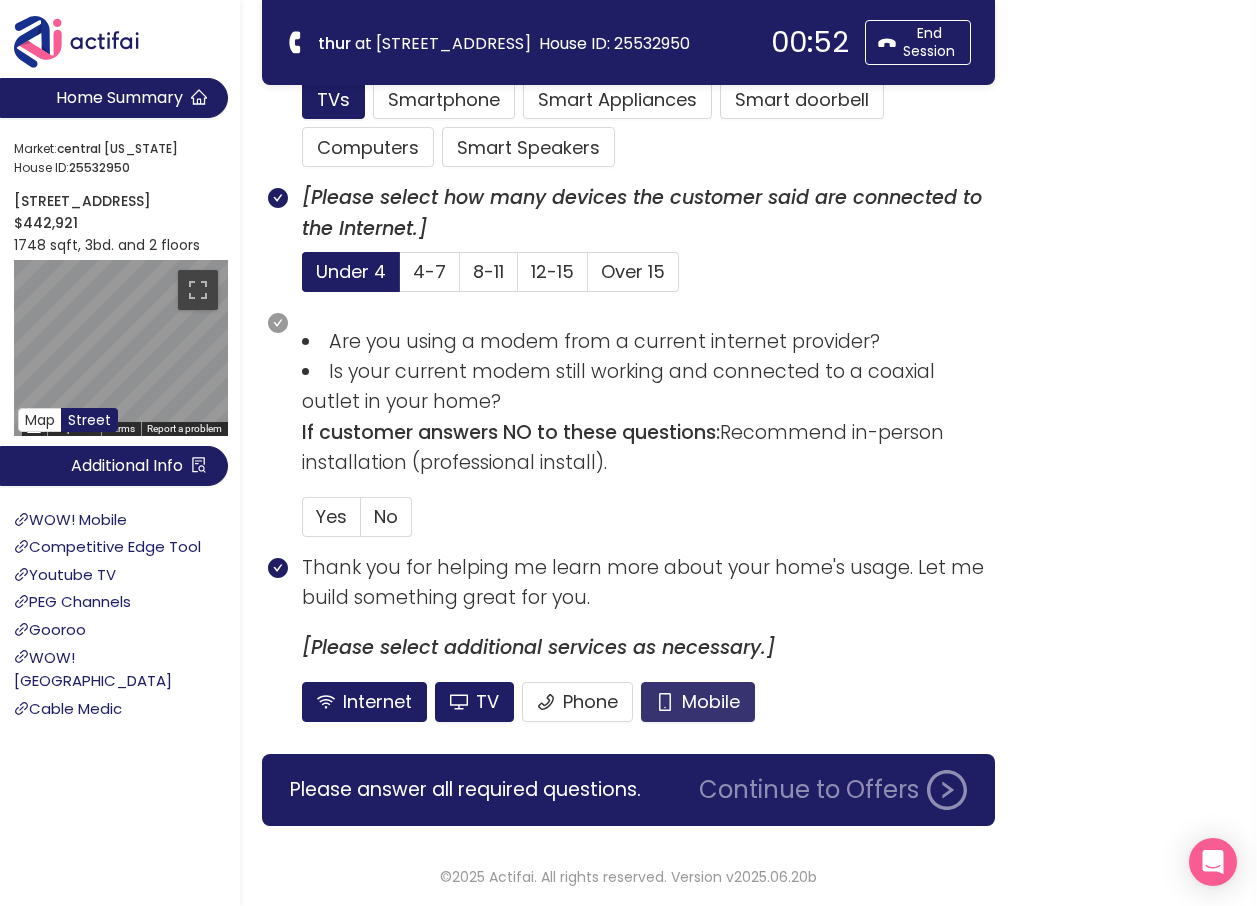 click on "Mobile" 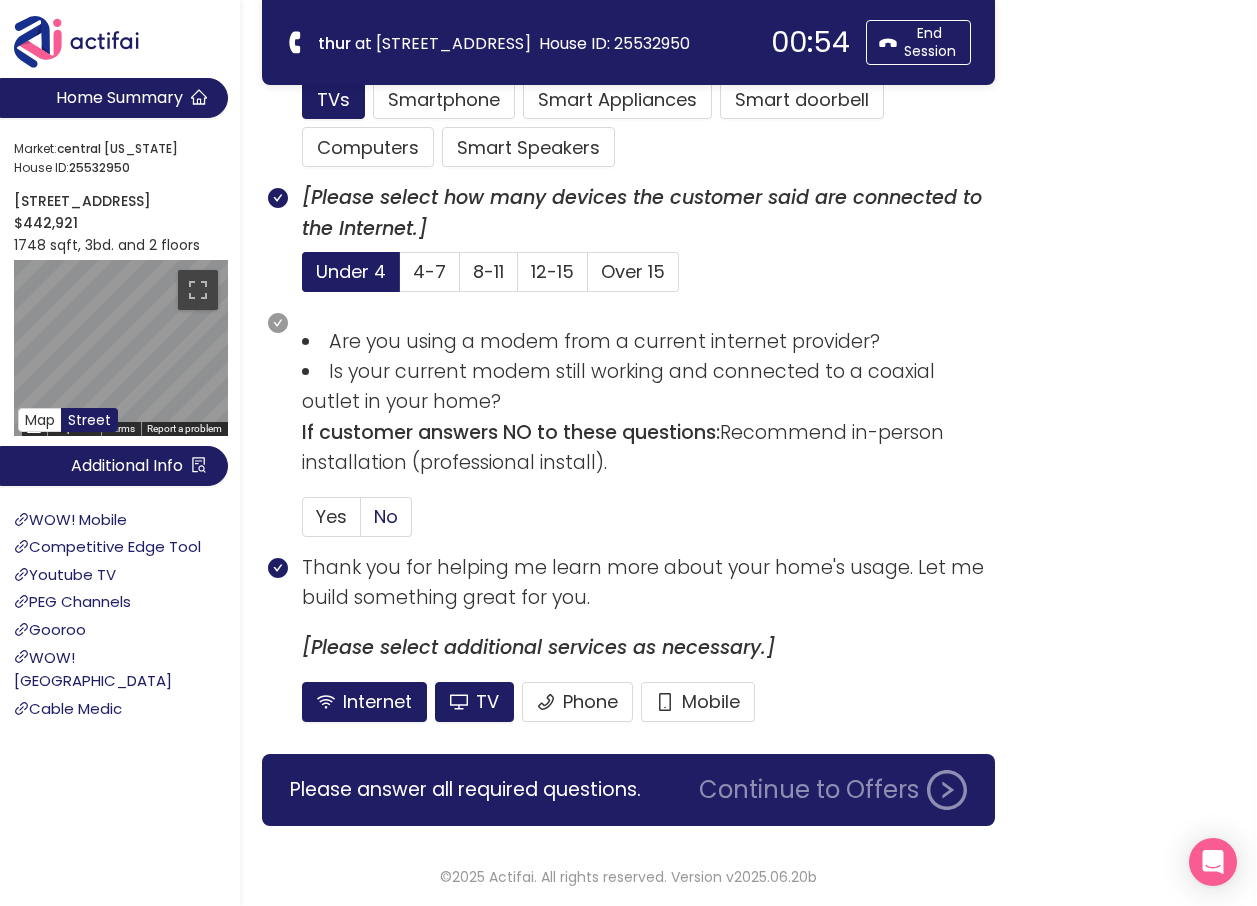 click on "No" at bounding box center (386, 516) 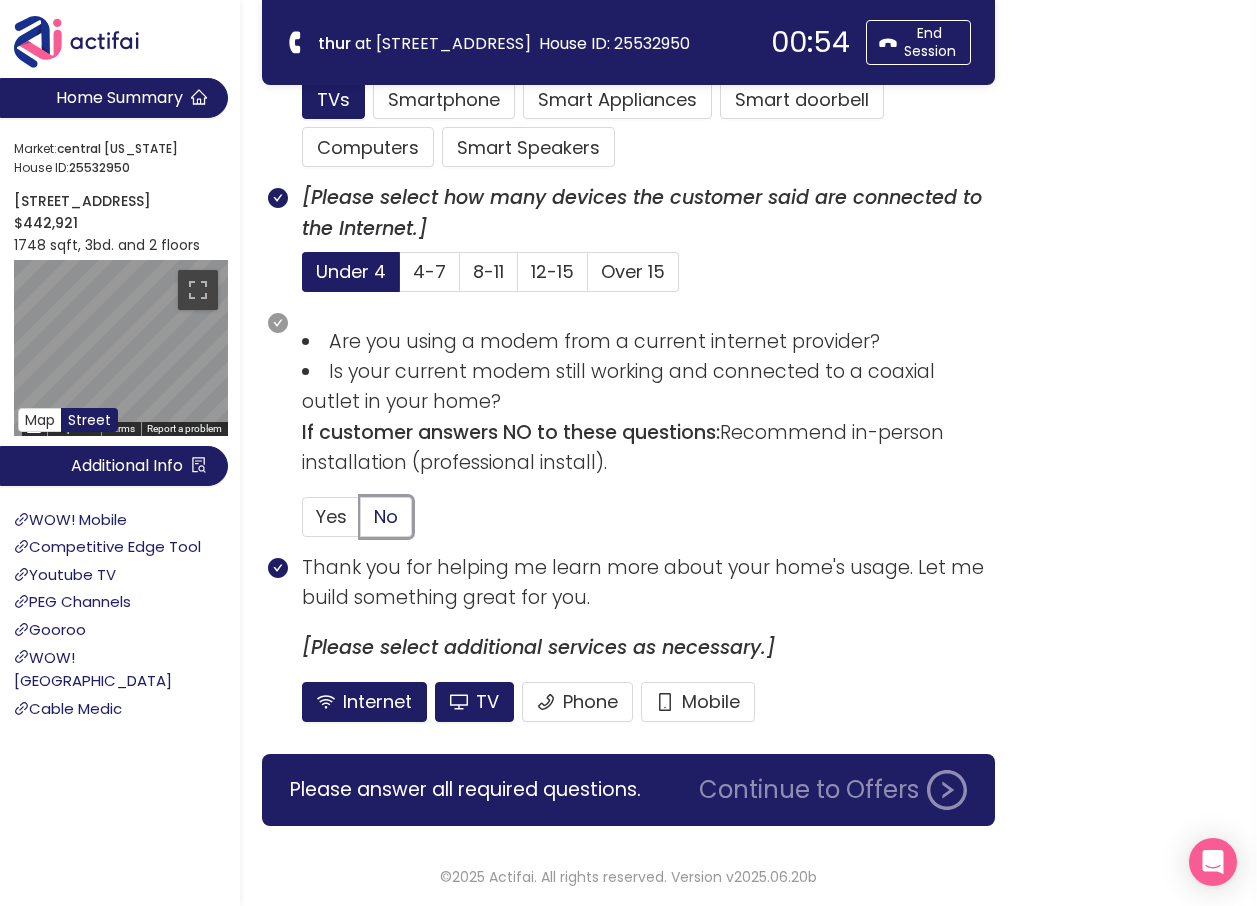 click on "No" at bounding box center (361, 523) 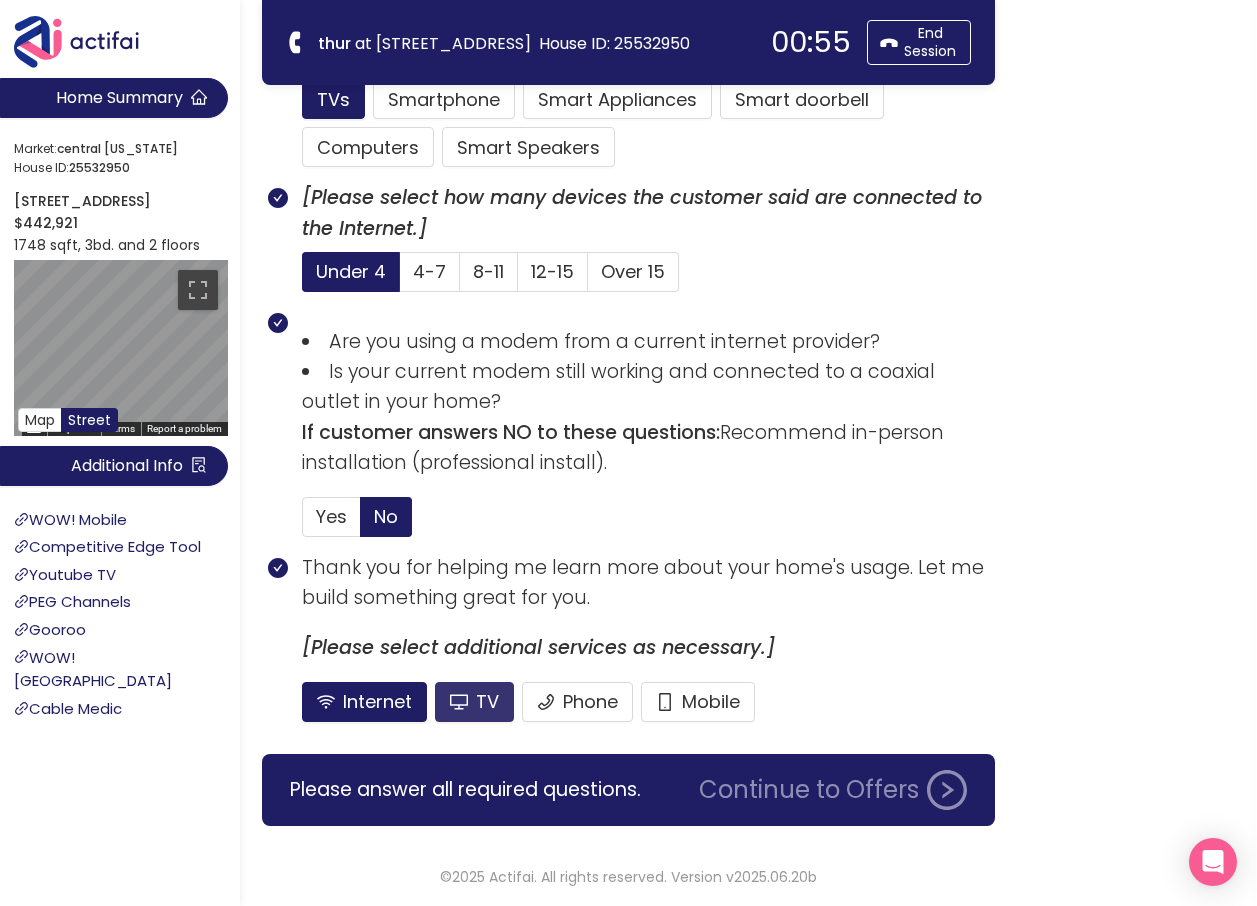 drag, startPoint x: 480, startPoint y: 703, endPoint x: 653, endPoint y: 732, distance: 175.4138 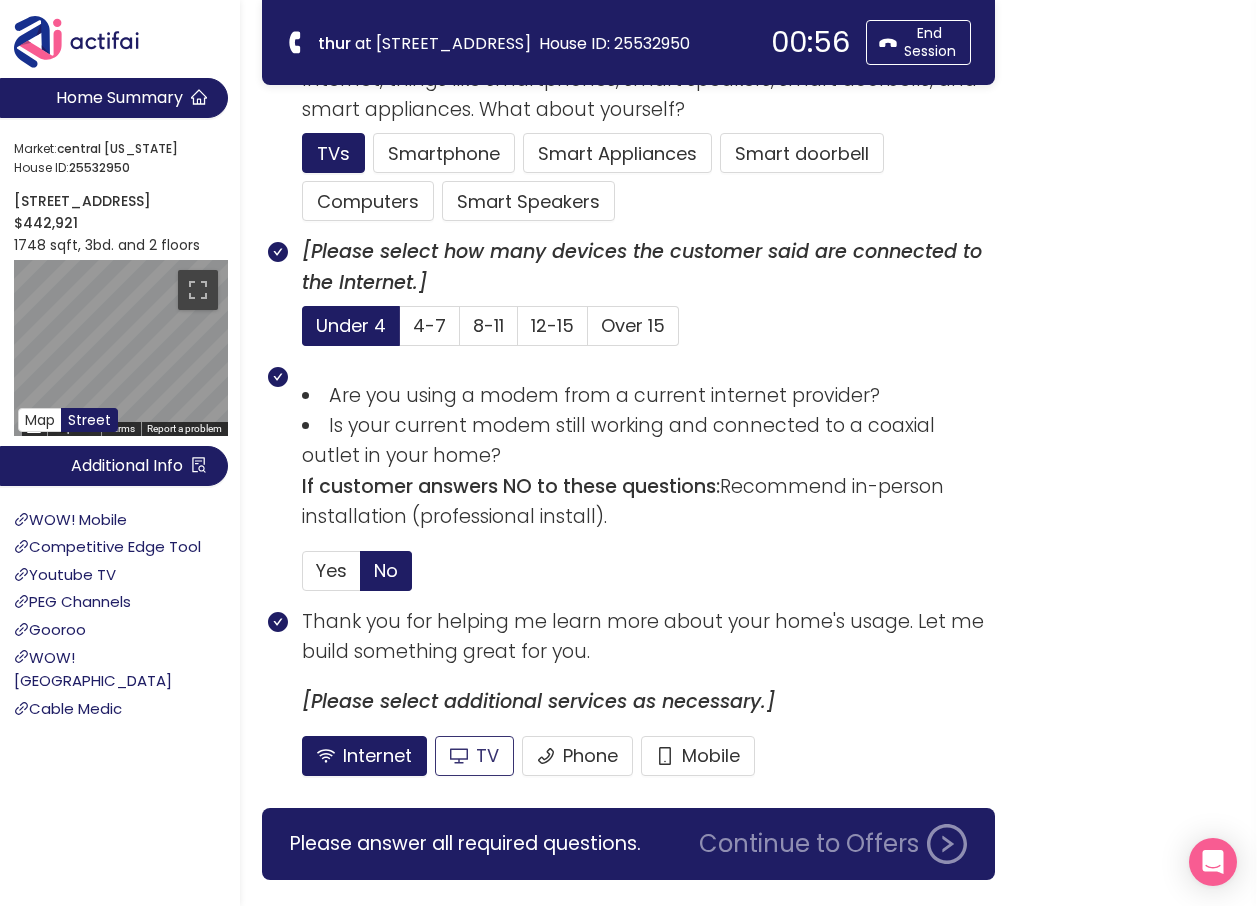scroll, scrollTop: 1035, scrollLeft: 0, axis: vertical 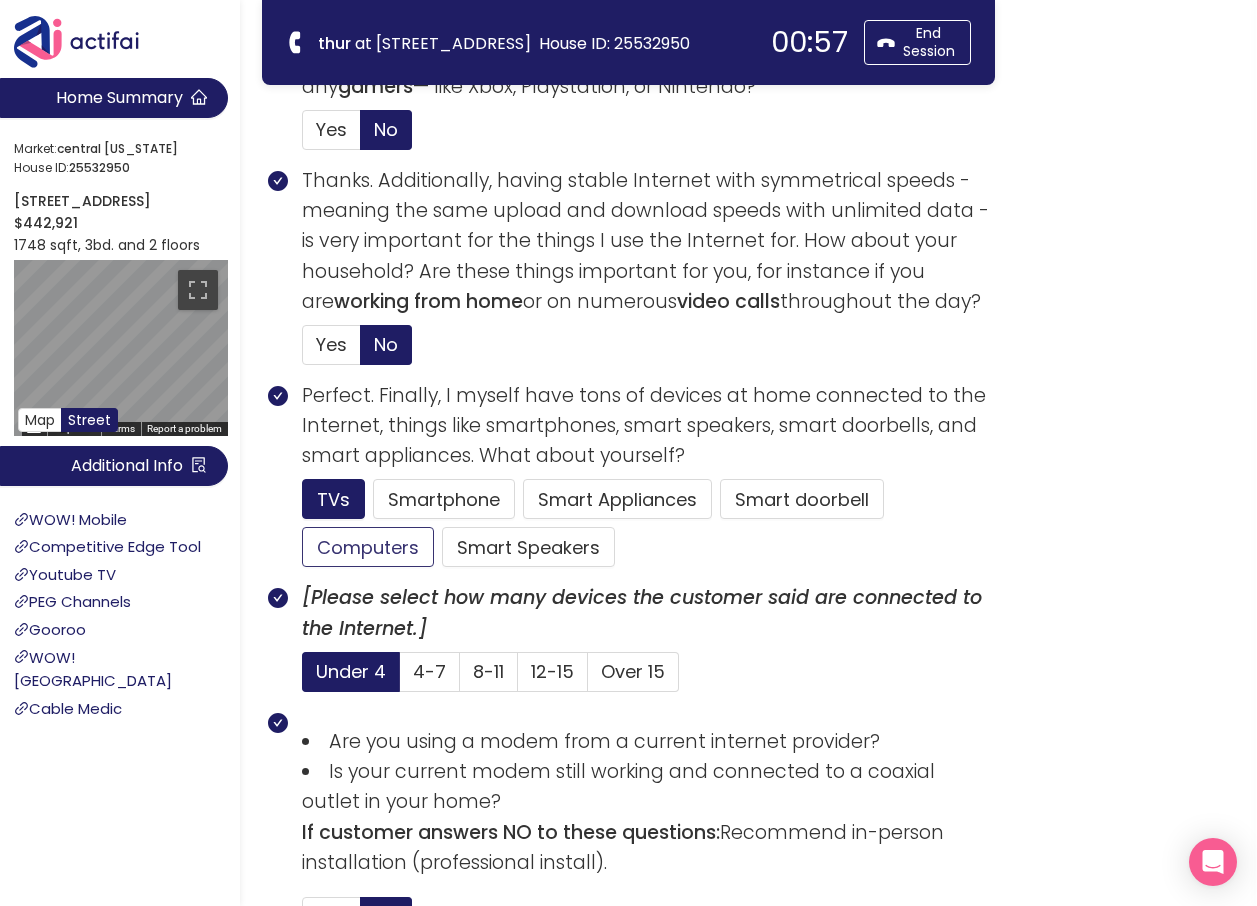 click on "Computers" 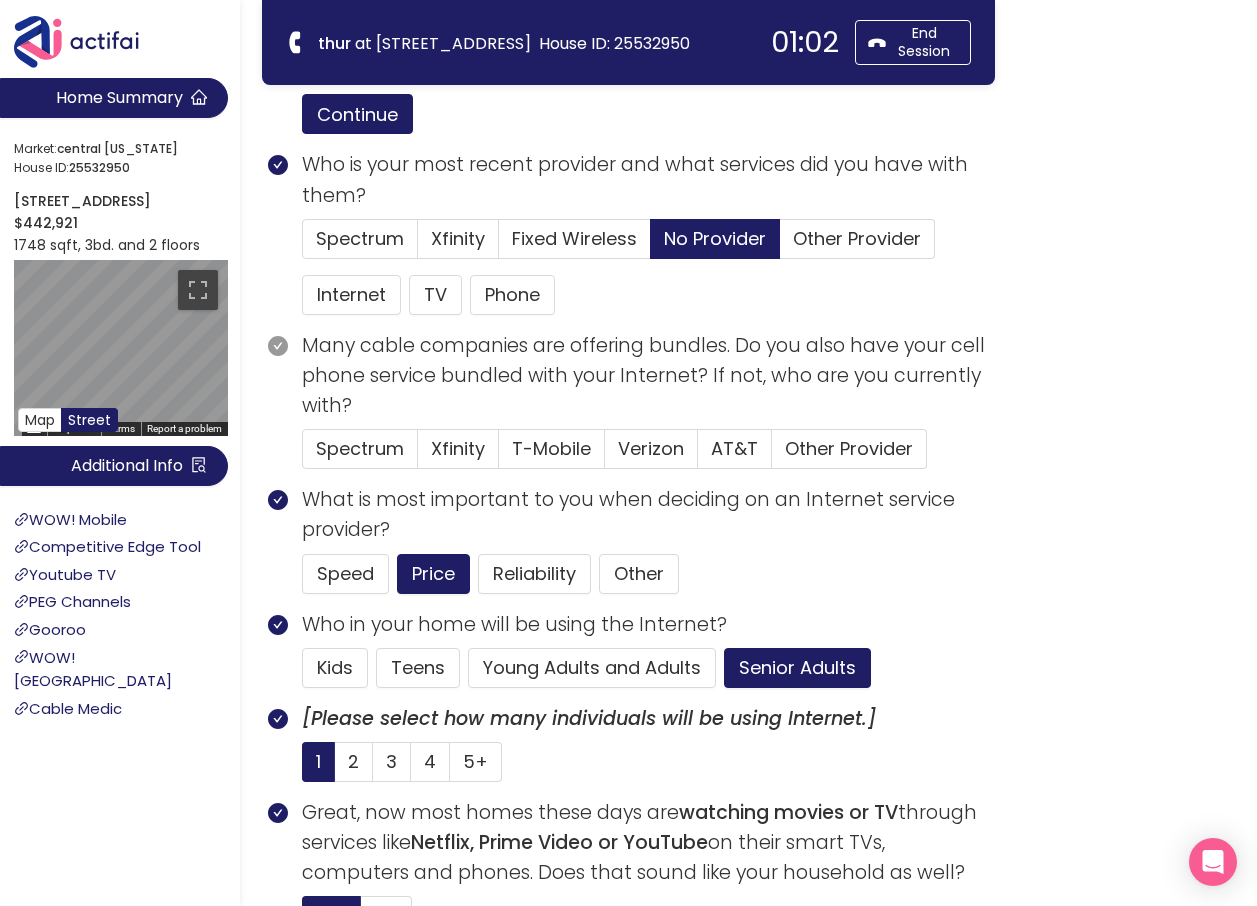 scroll, scrollTop: 35, scrollLeft: 0, axis: vertical 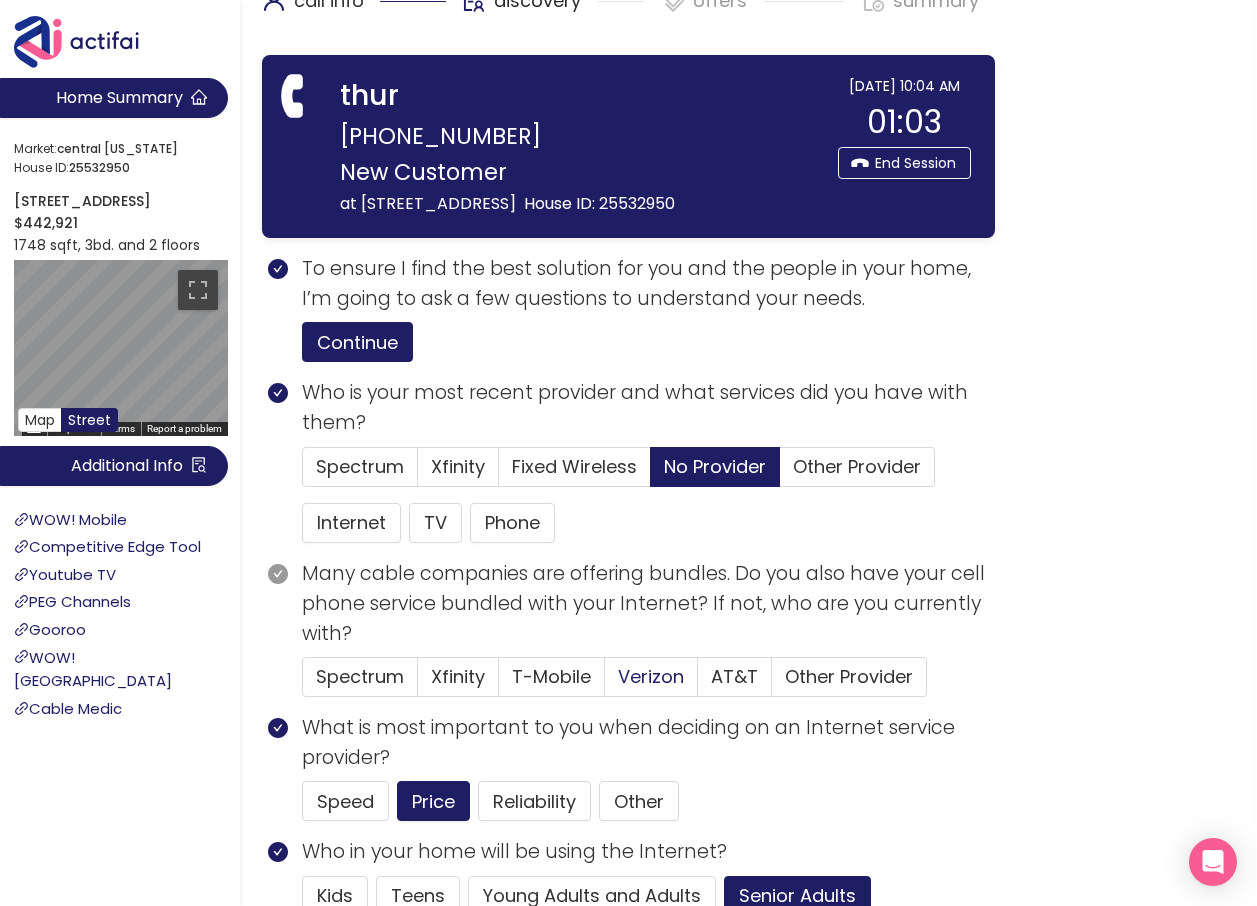 click on "Verizon" at bounding box center (651, 676) 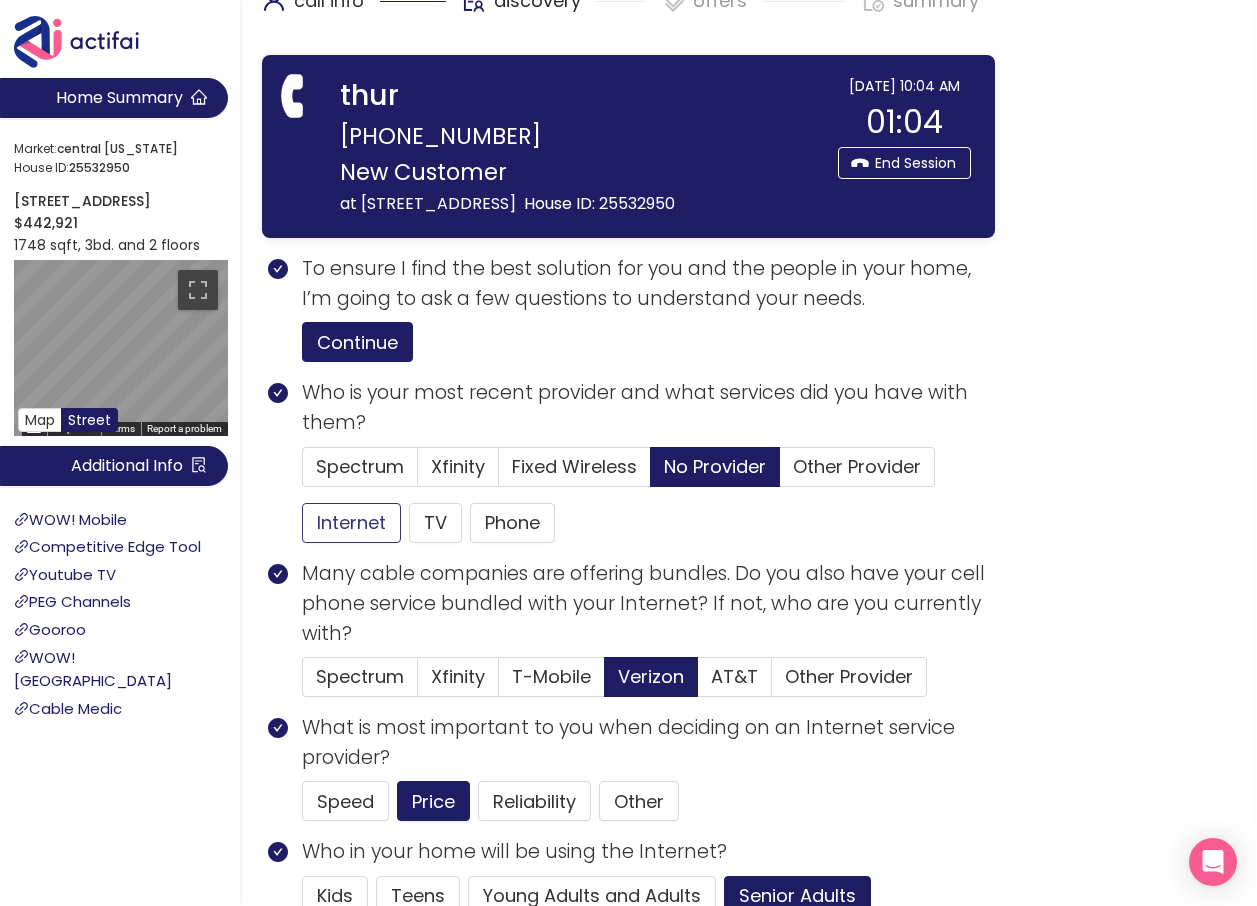 click on "Internet" 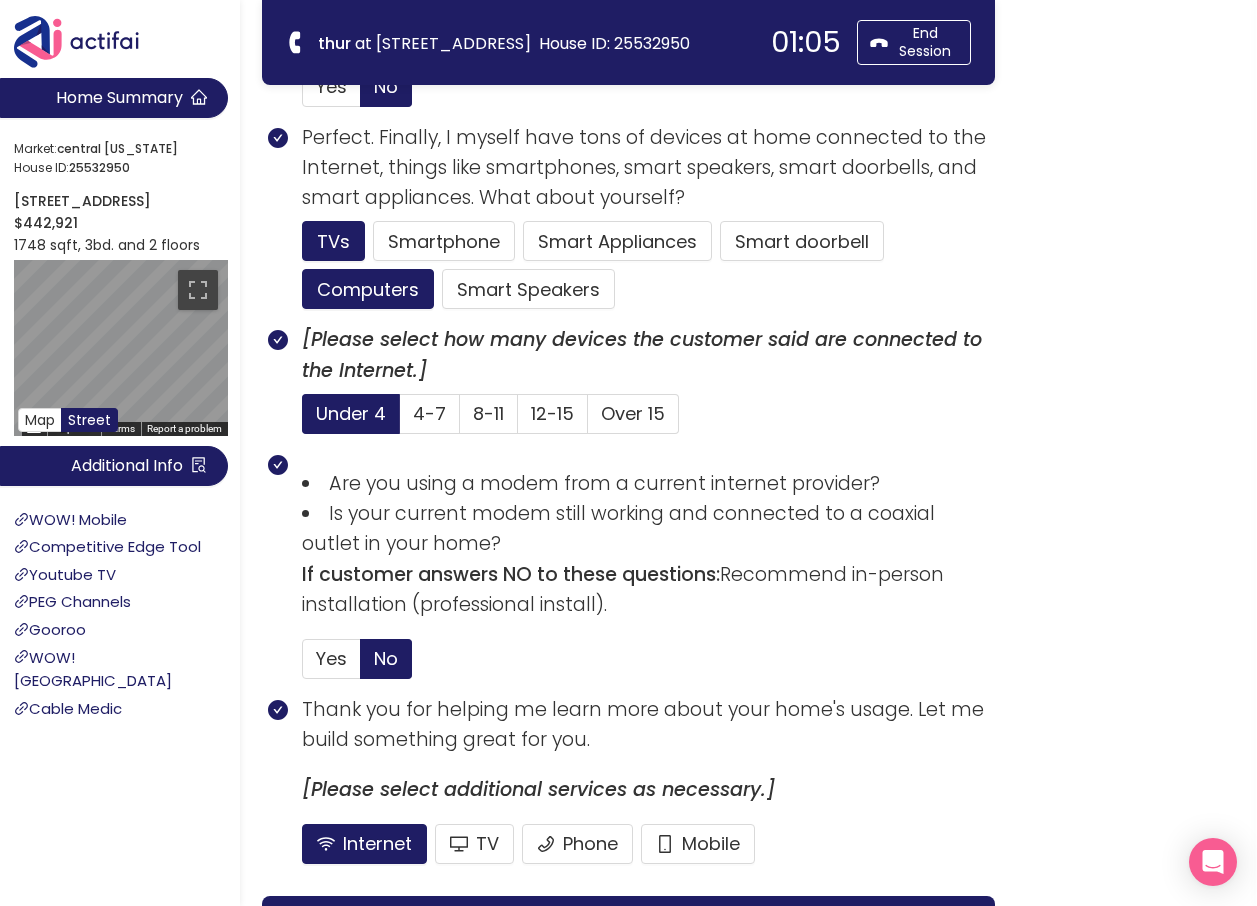 scroll, scrollTop: 1435, scrollLeft: 0, axis: vertical 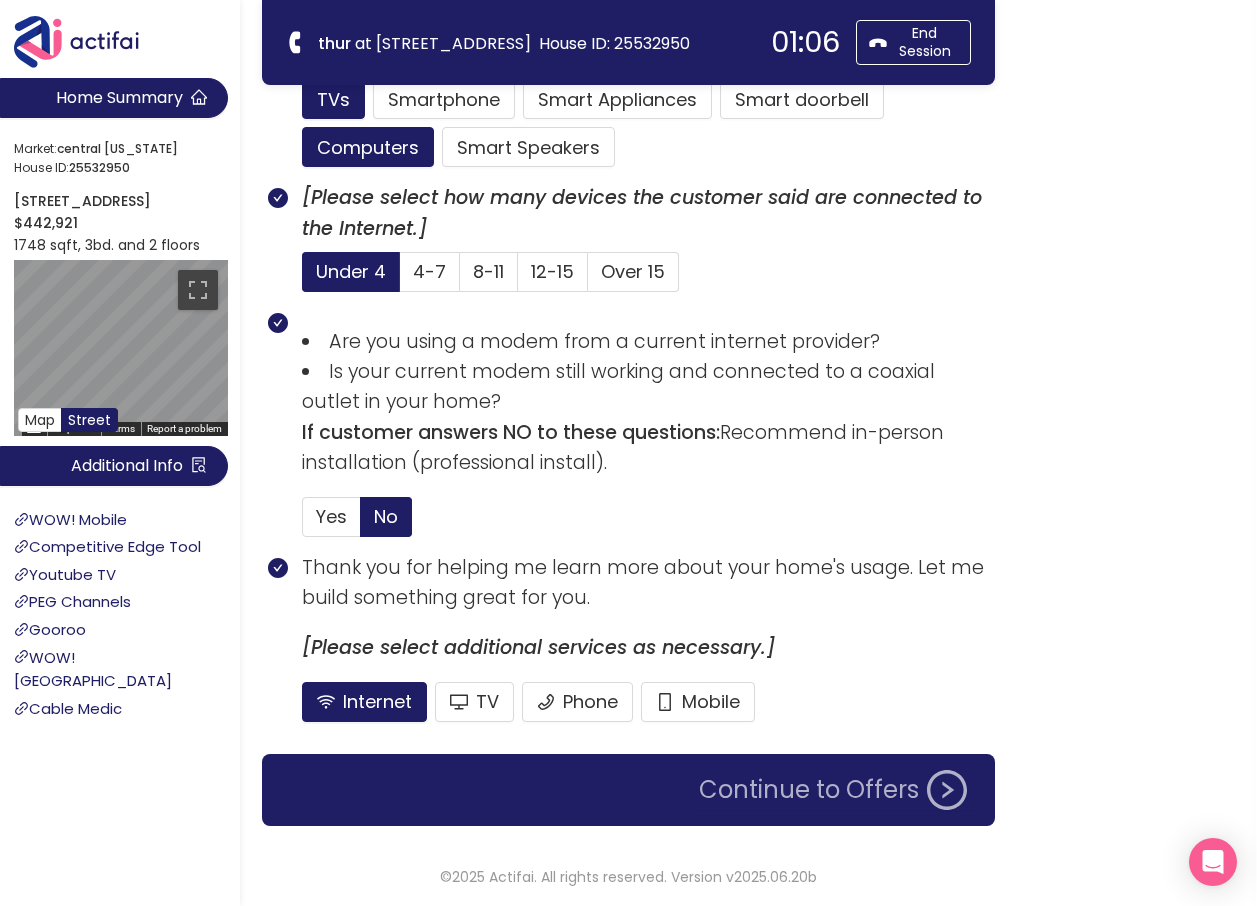 click on "Continue to Offers" 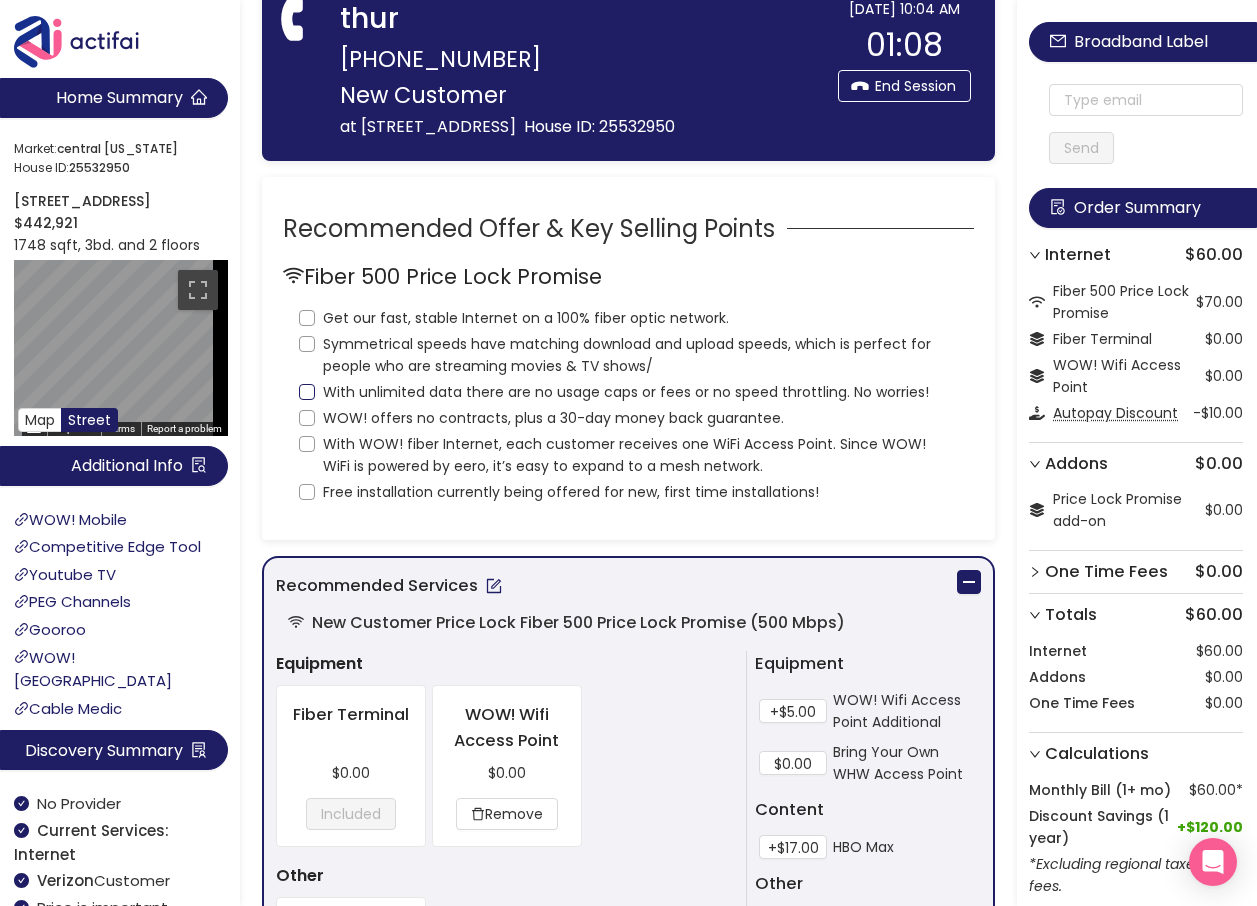 scroll, scrollTop: 0, scrollLeft: 0, axis: both 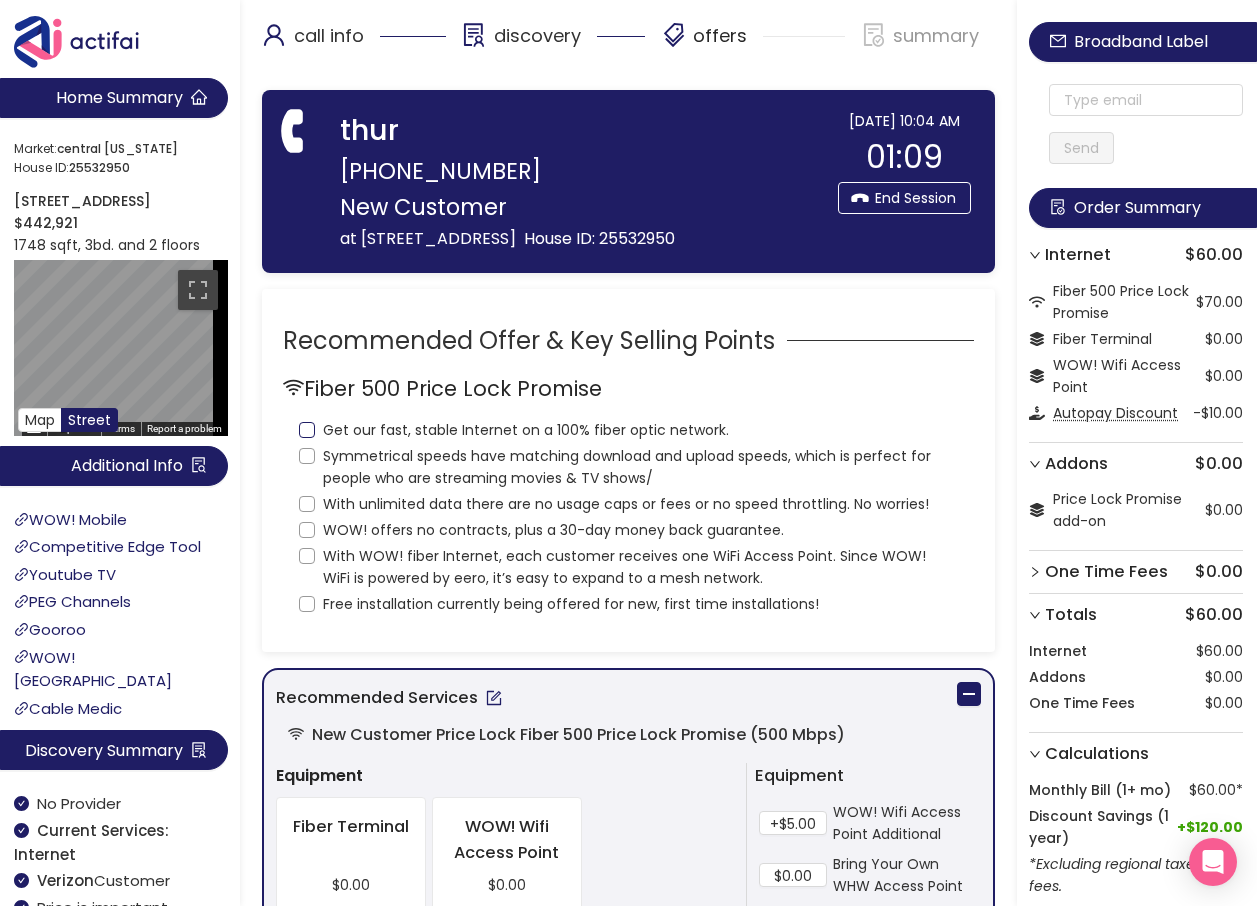 click on "Get our fast, stable Internet on a 100% fiber optic network." at bounding box center [307, 430] 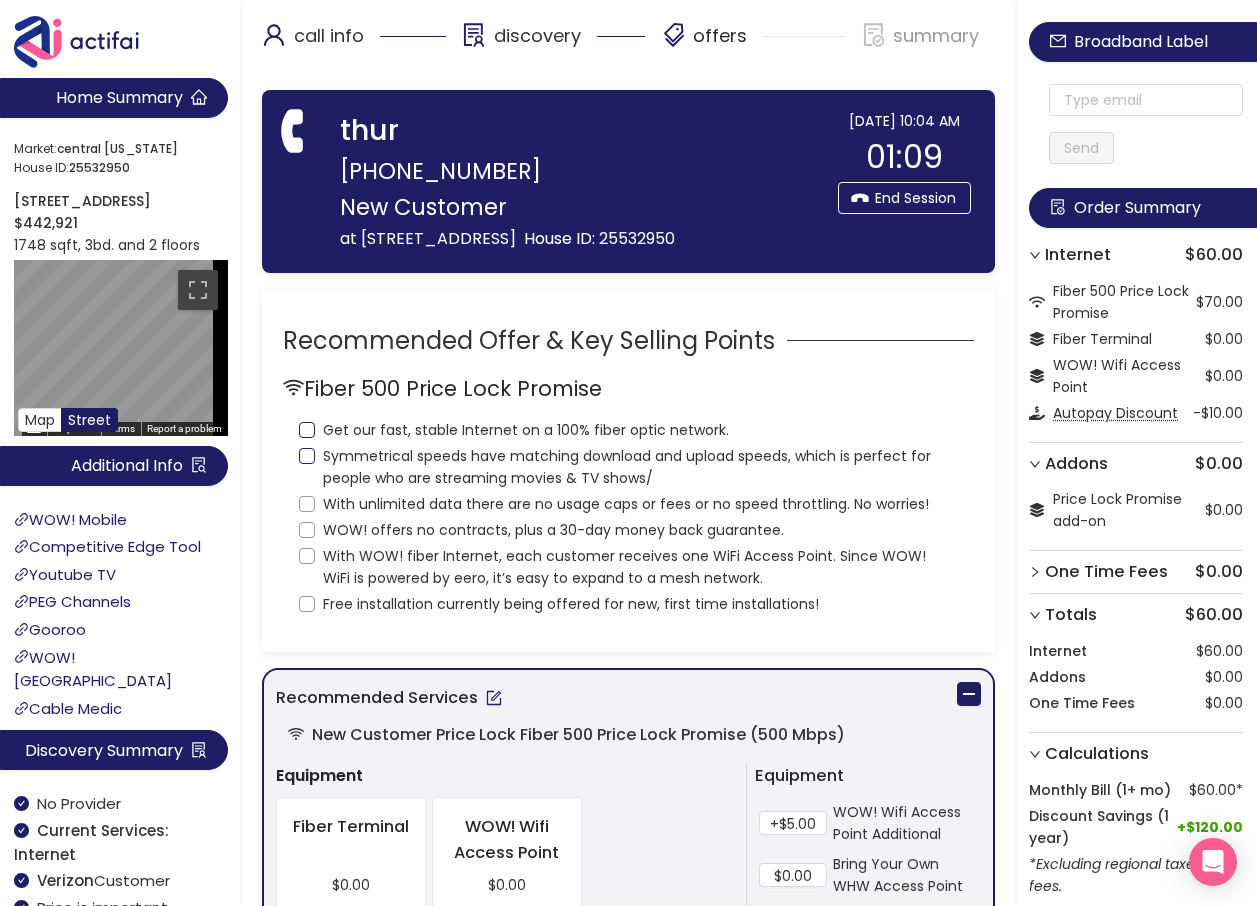 checkbox on "true" 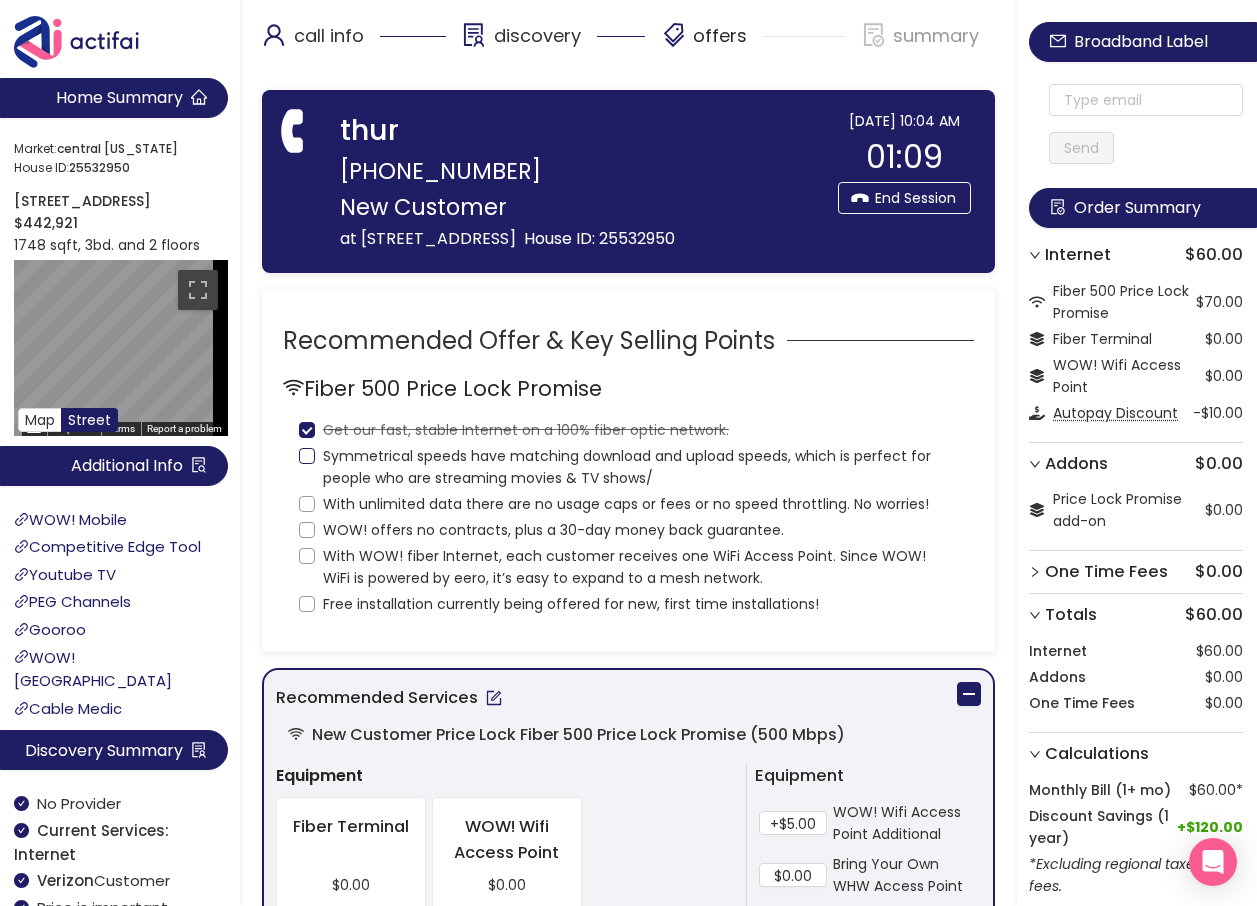 click on "Symmetrical speeds have matching download and upload speeds, which is perfect for people who are streaming movies & TV shows/" at bounding box center (307, 456) 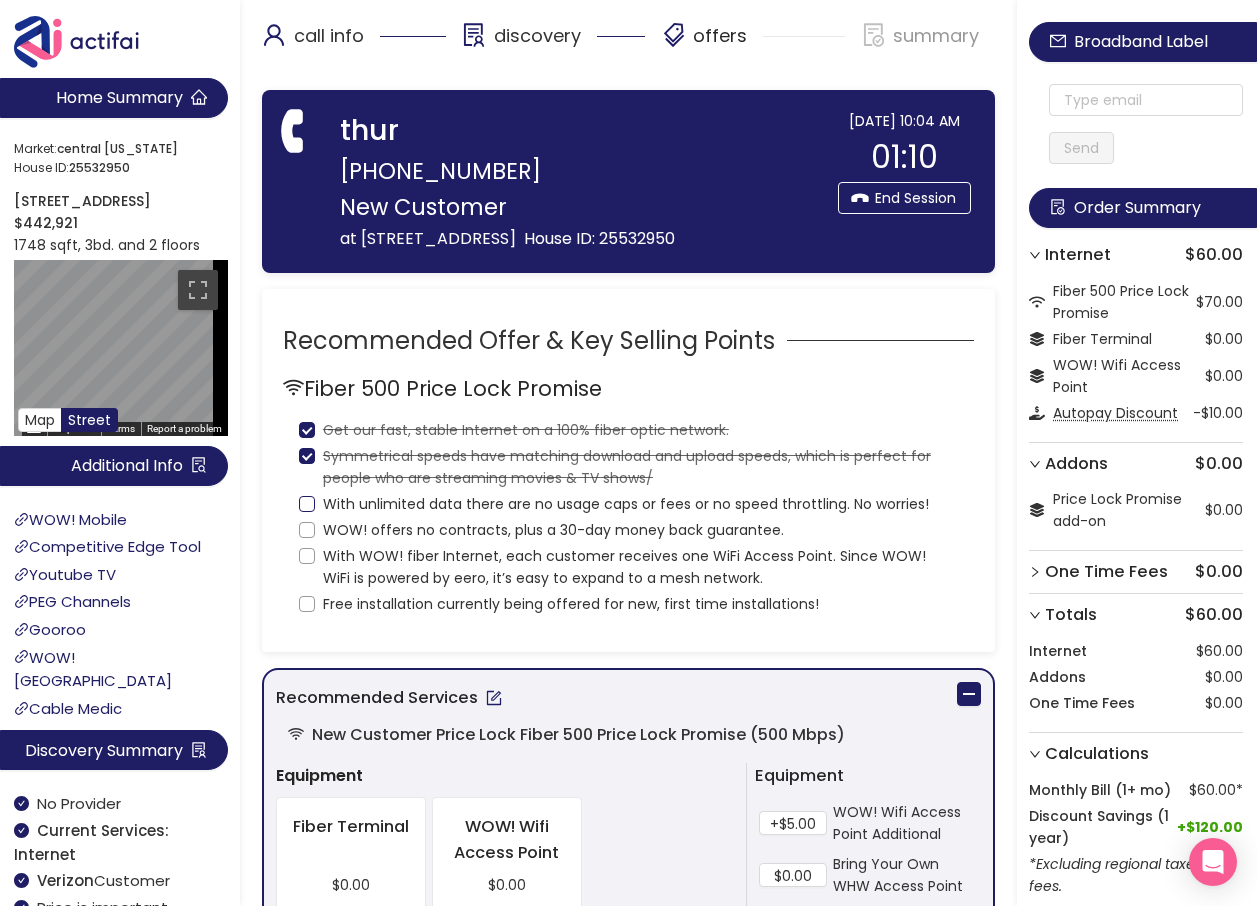 click on "With unlimited data there are no usage caps or fees or no speed throttling. No worries!" at bounding box center (307, 504) 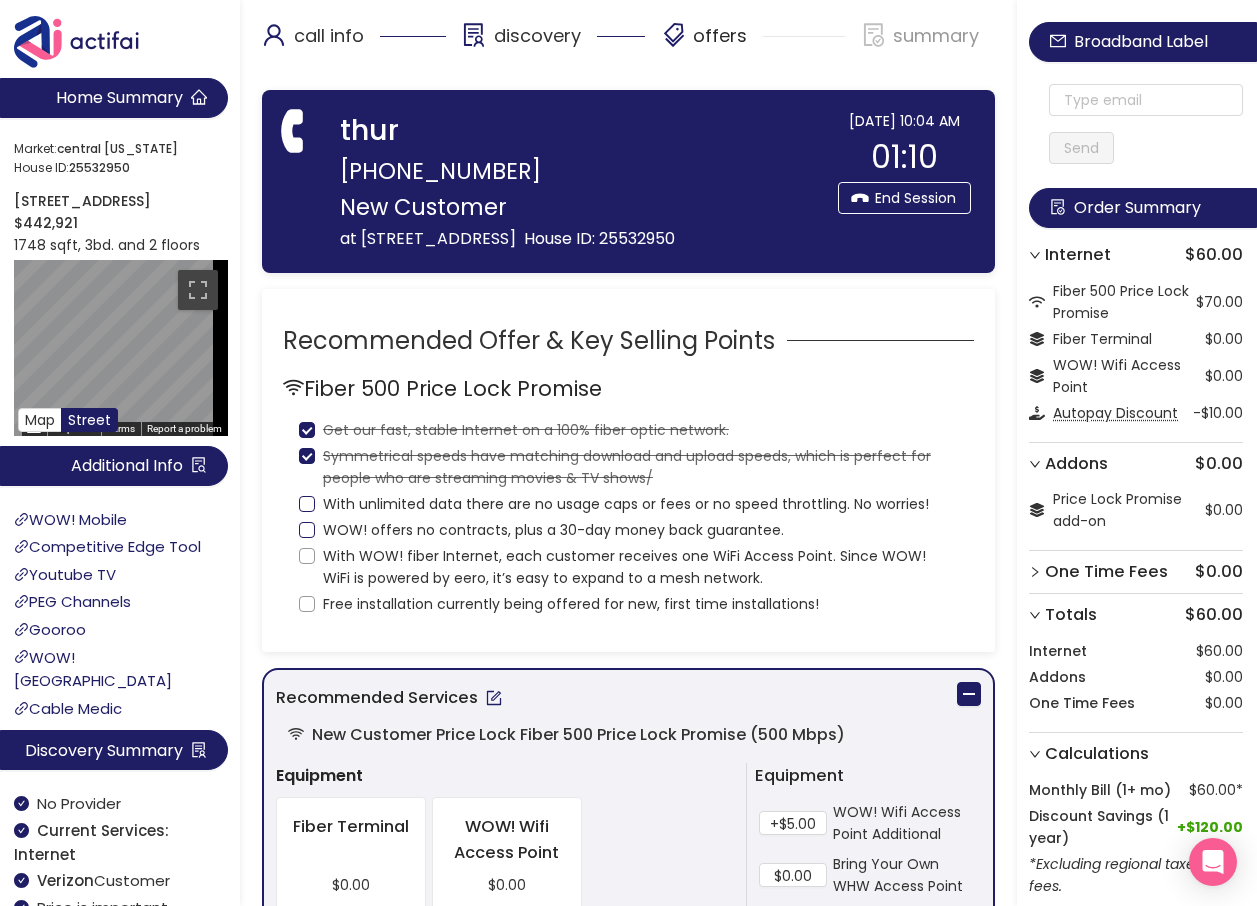 checkbox on "true" 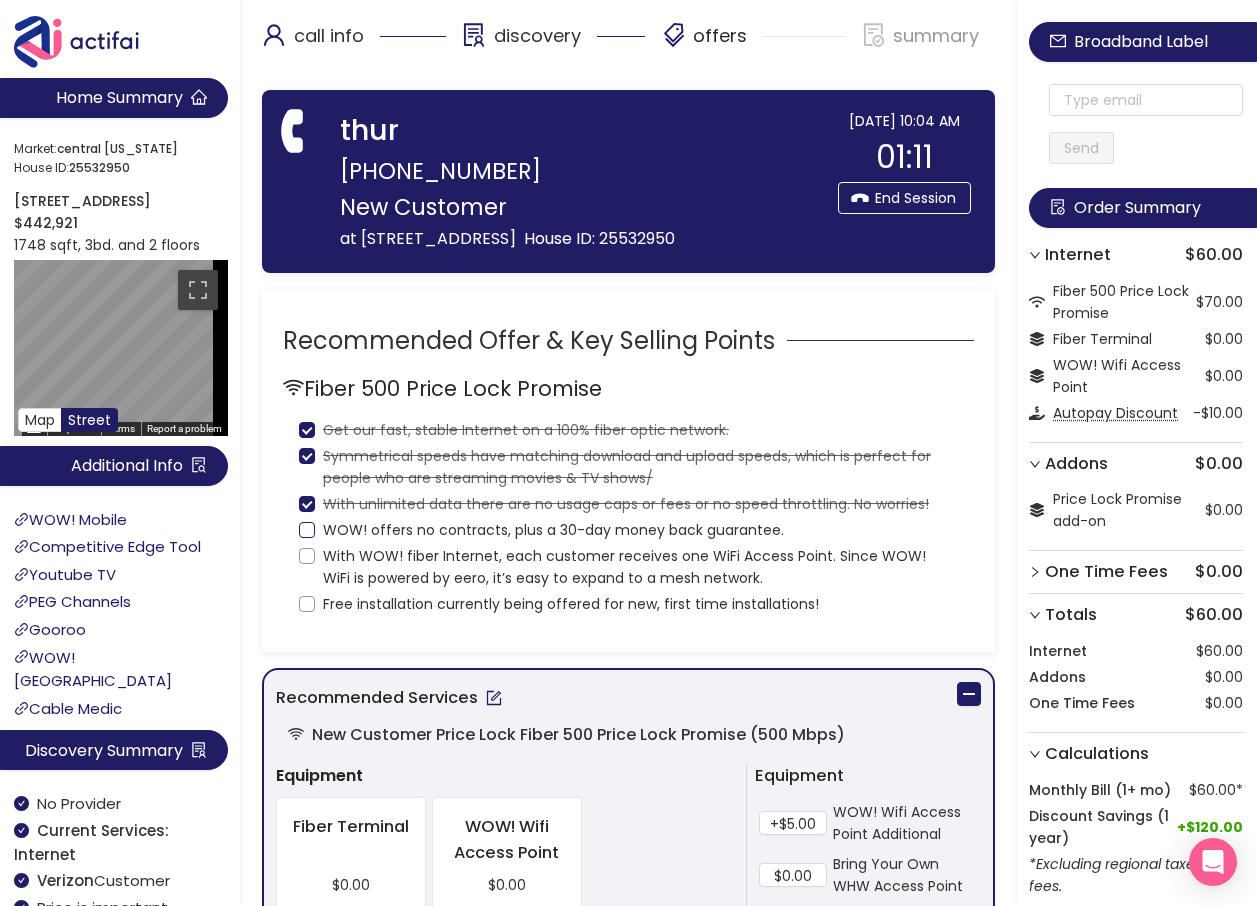 click on "WOW! offers no contracts, plus a 30-day money back guarantee." at bounding box center [307, 530] 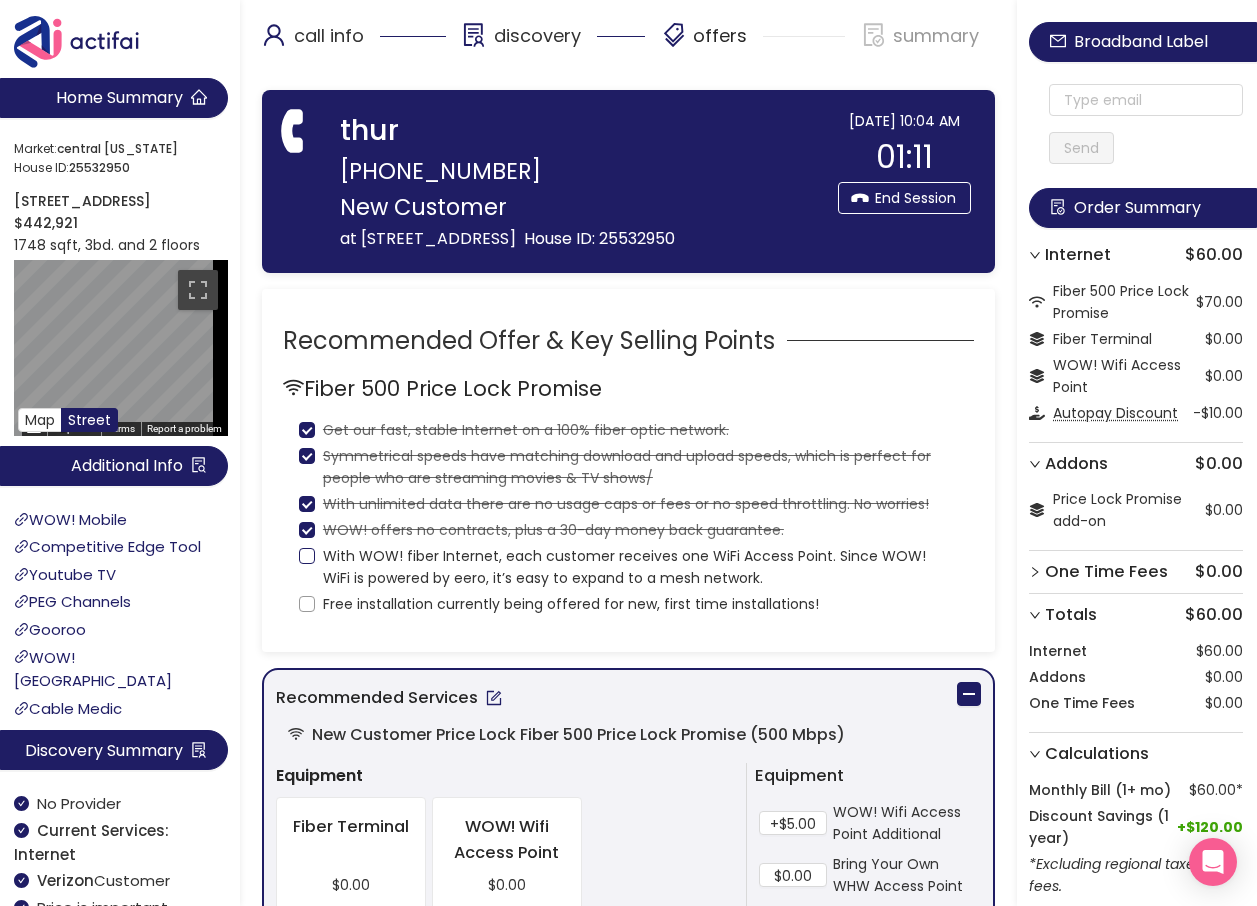 click on "With WOW! fiber Internet, each customer receives one WiFi Access Point. Since WOW! WiFi is powered by eero, it’s easy to expand to a mesh network." at bounding box center (307, 556) 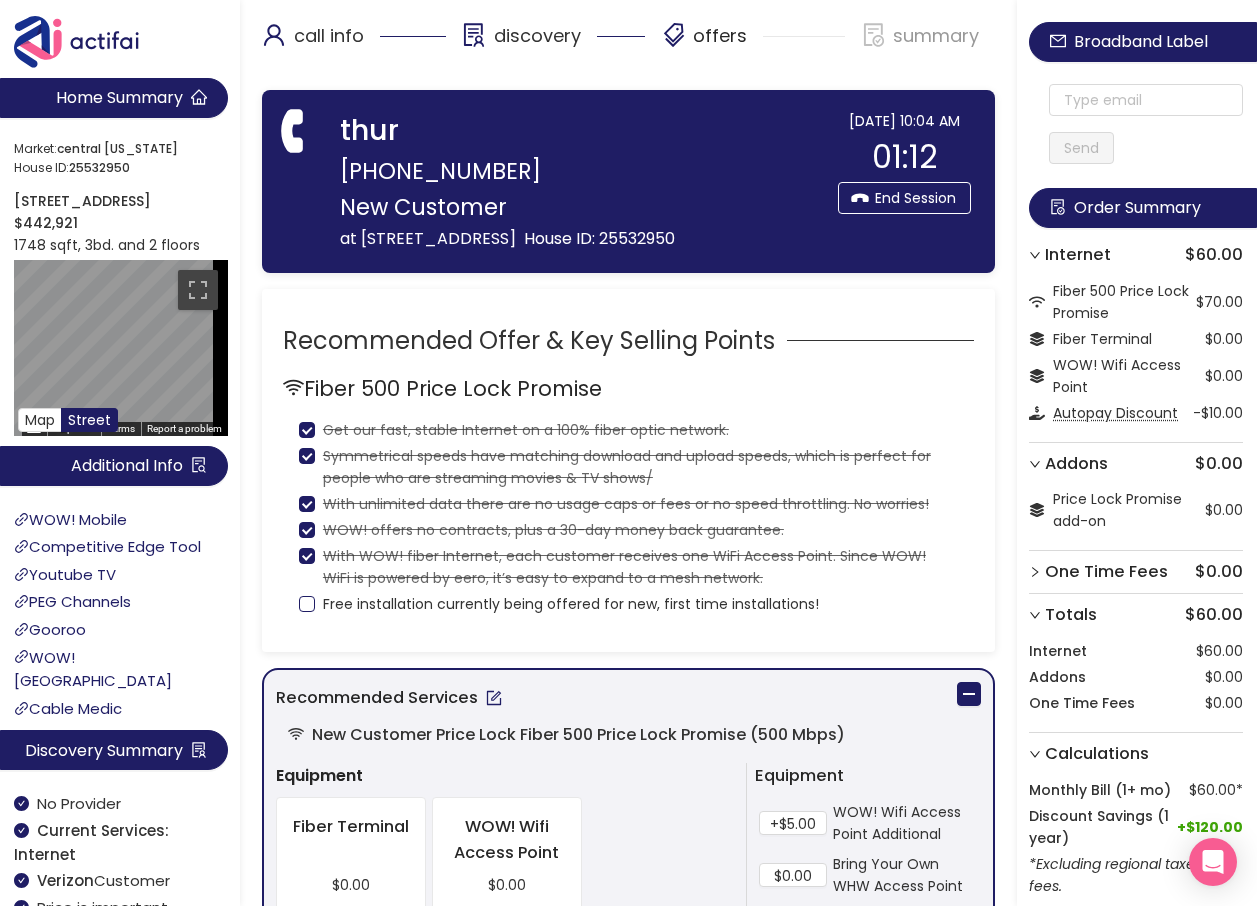 click on "Free installation currently being offered for new, first time installations!" at bounding box center (307, 604) 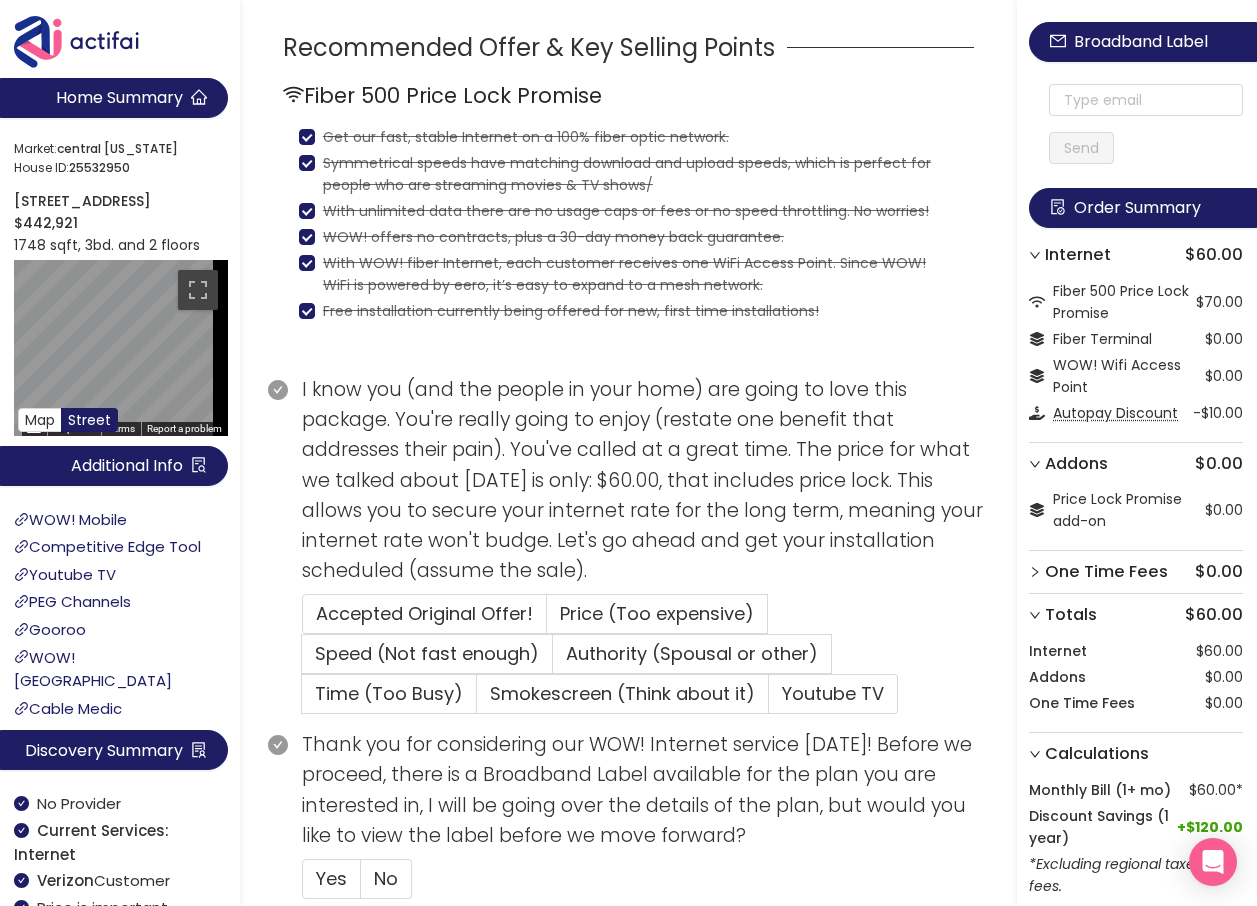 scroll, scrollTop: 300, scrollLeft: 0, axis: vertical 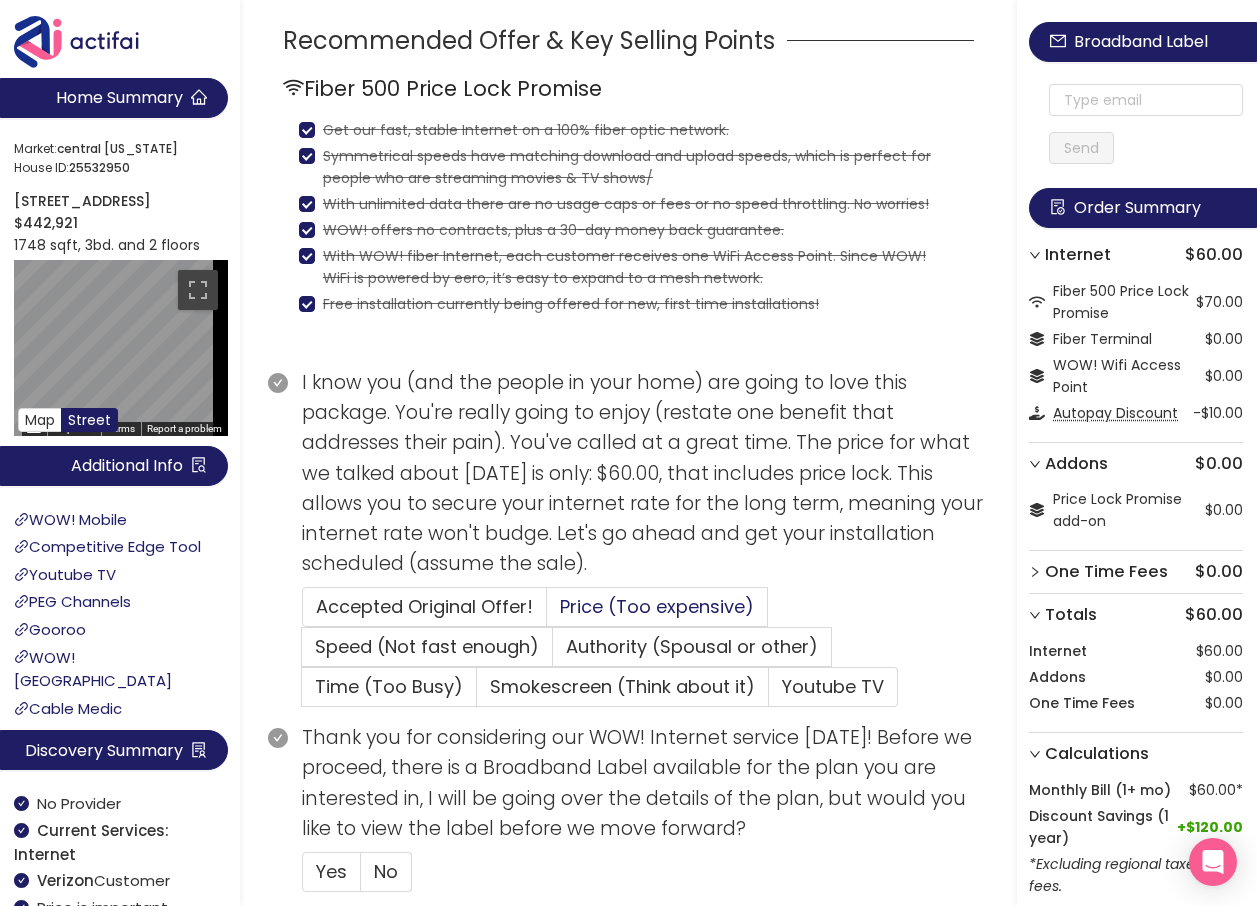 click on "Price (Too expensive)" at bounding box center [657, 606] 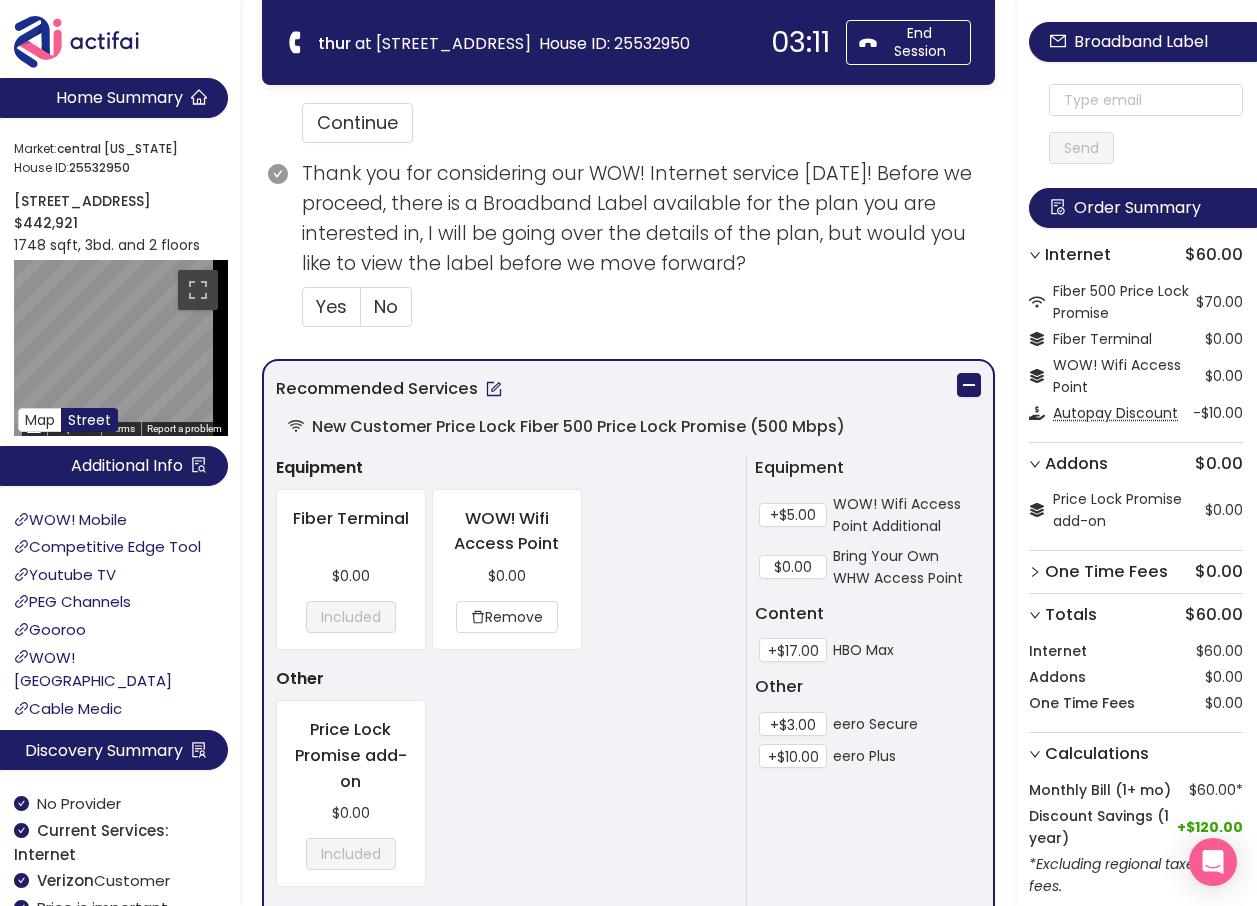 scroll, scrollTop: 1538, scrollLeft: 0, axis: vertical 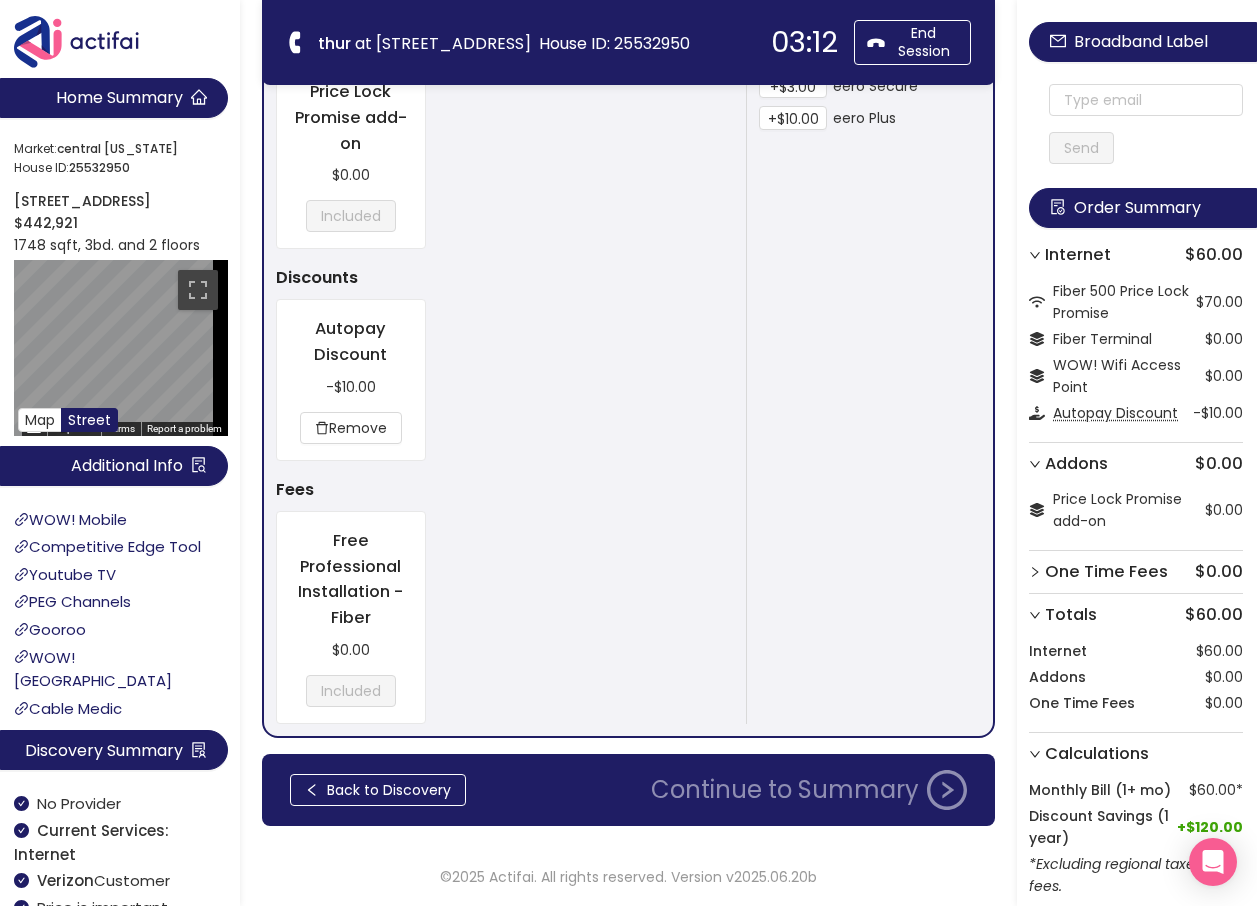 click on "Back to Discovery Continue to Summary" 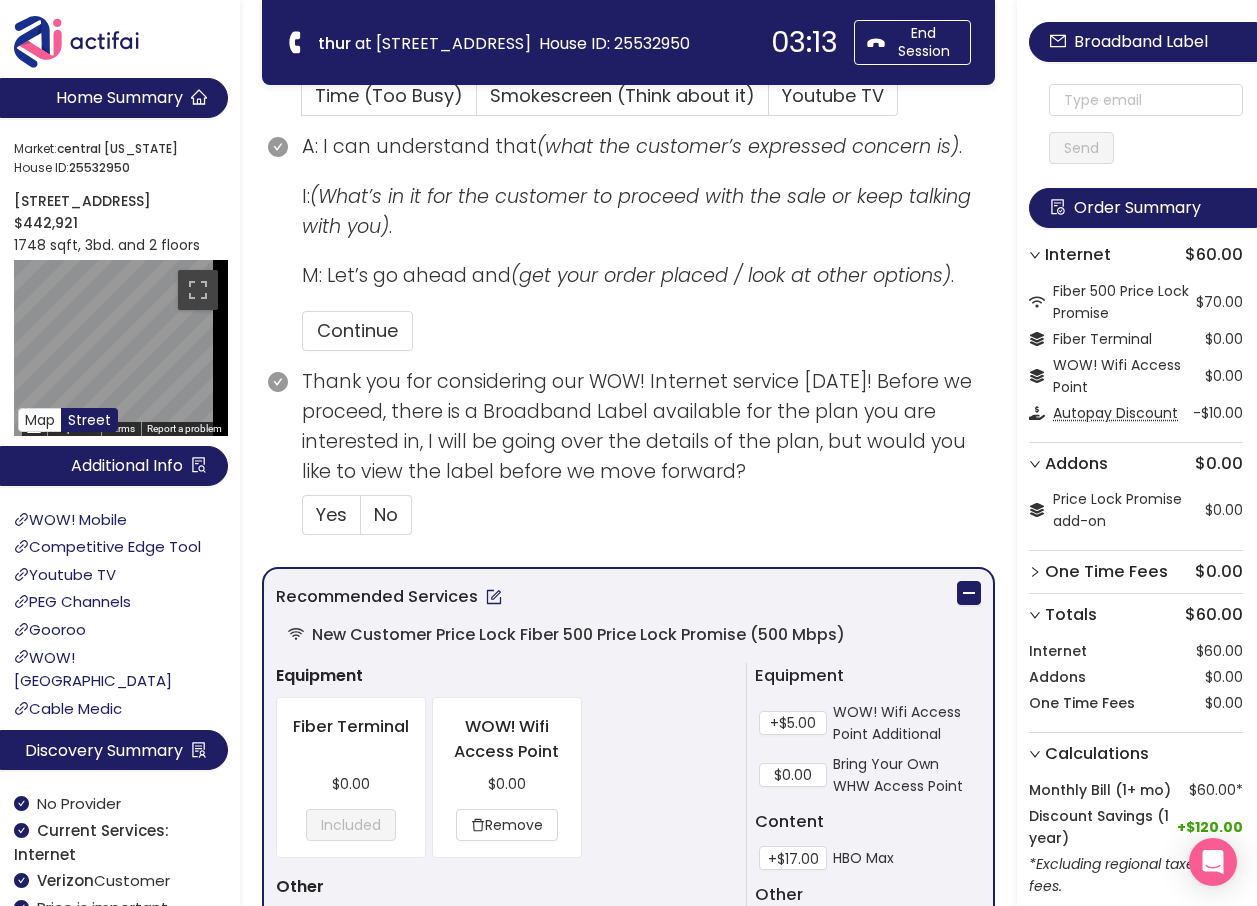 scroll, scrollTop: 538, scrollLeft: 0, axis: vertical 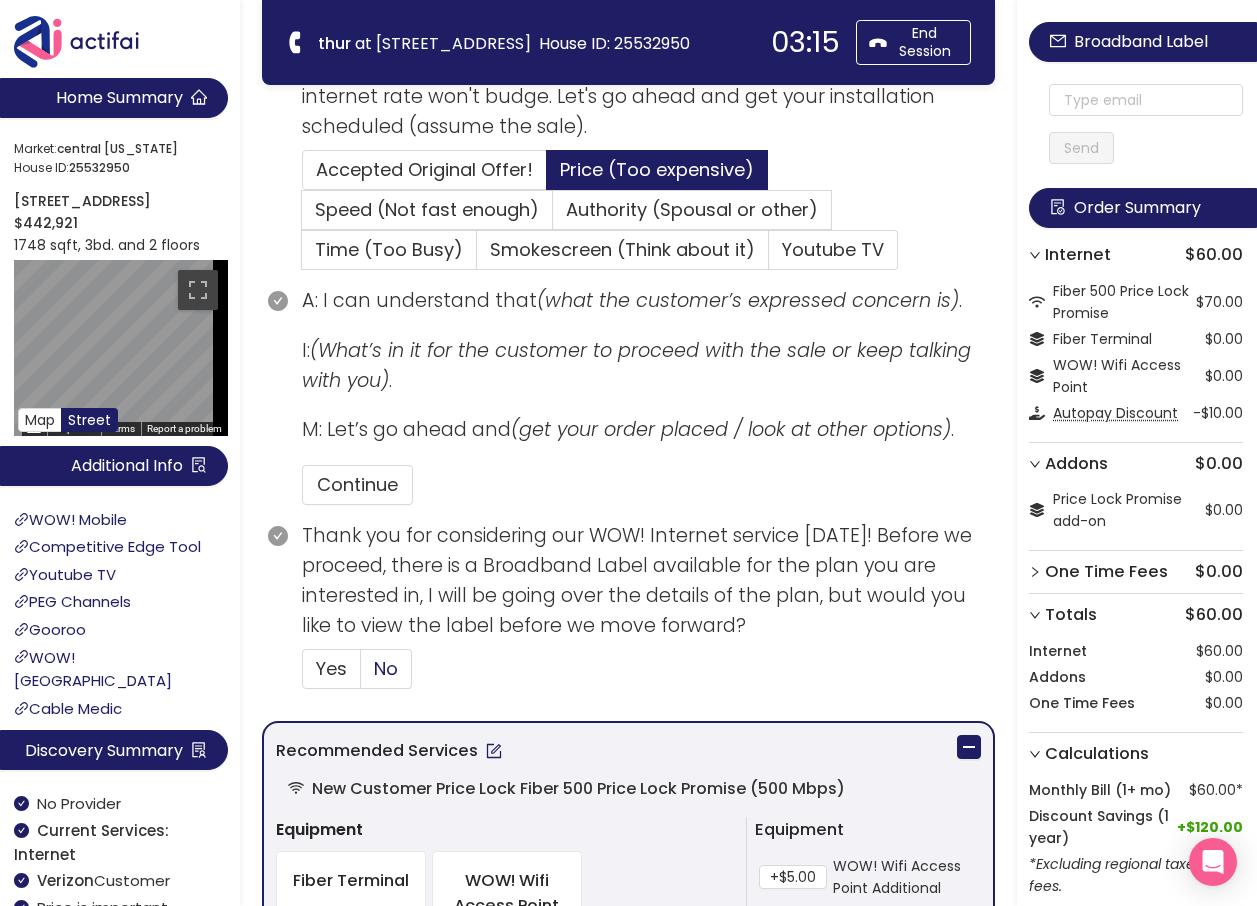 click on "No" 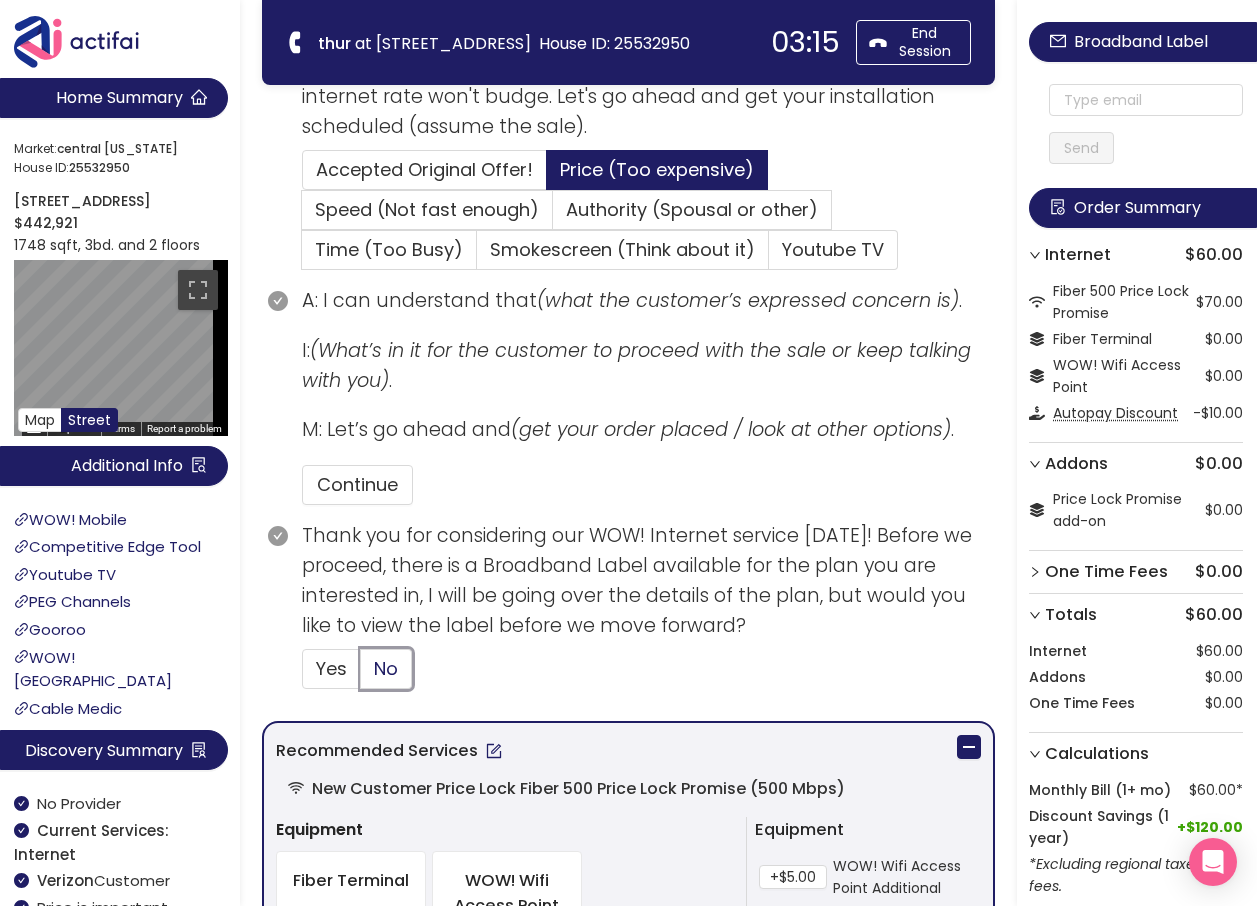 click on "No" at bounding box center (361, 675) 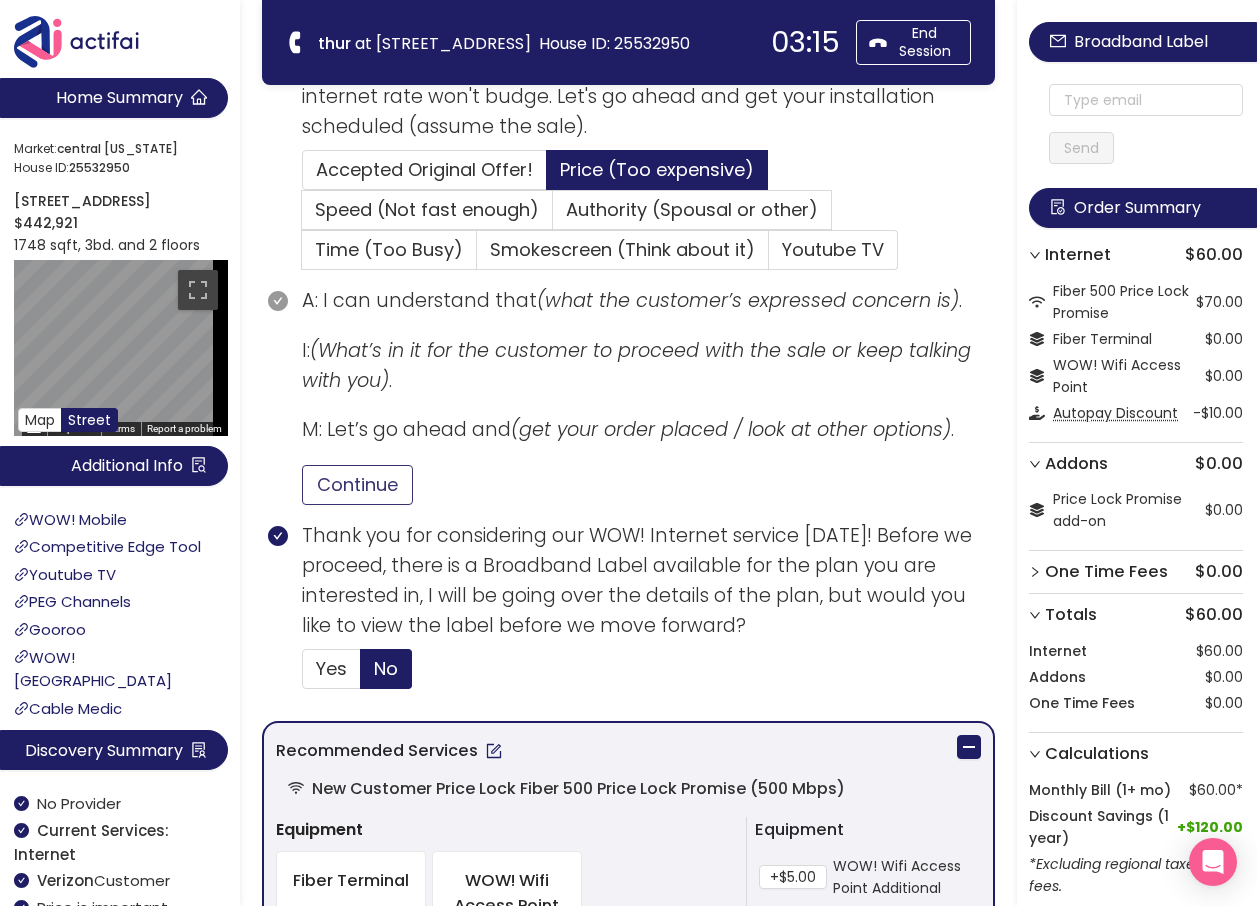 click on "Continue" at bounding box center [357, 485] 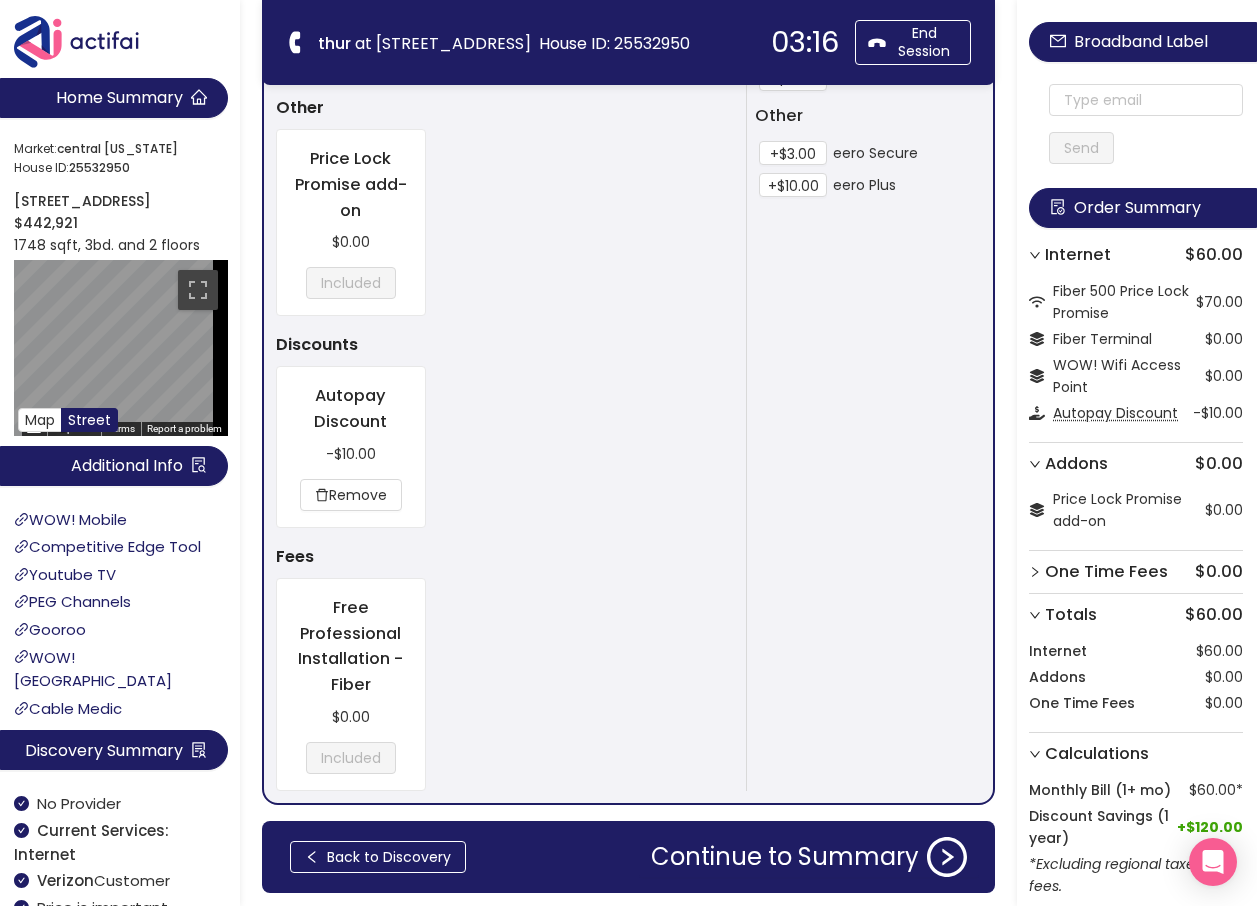 scroll, scrollTop: 1538, scrollLeft: 0, axis: vertical 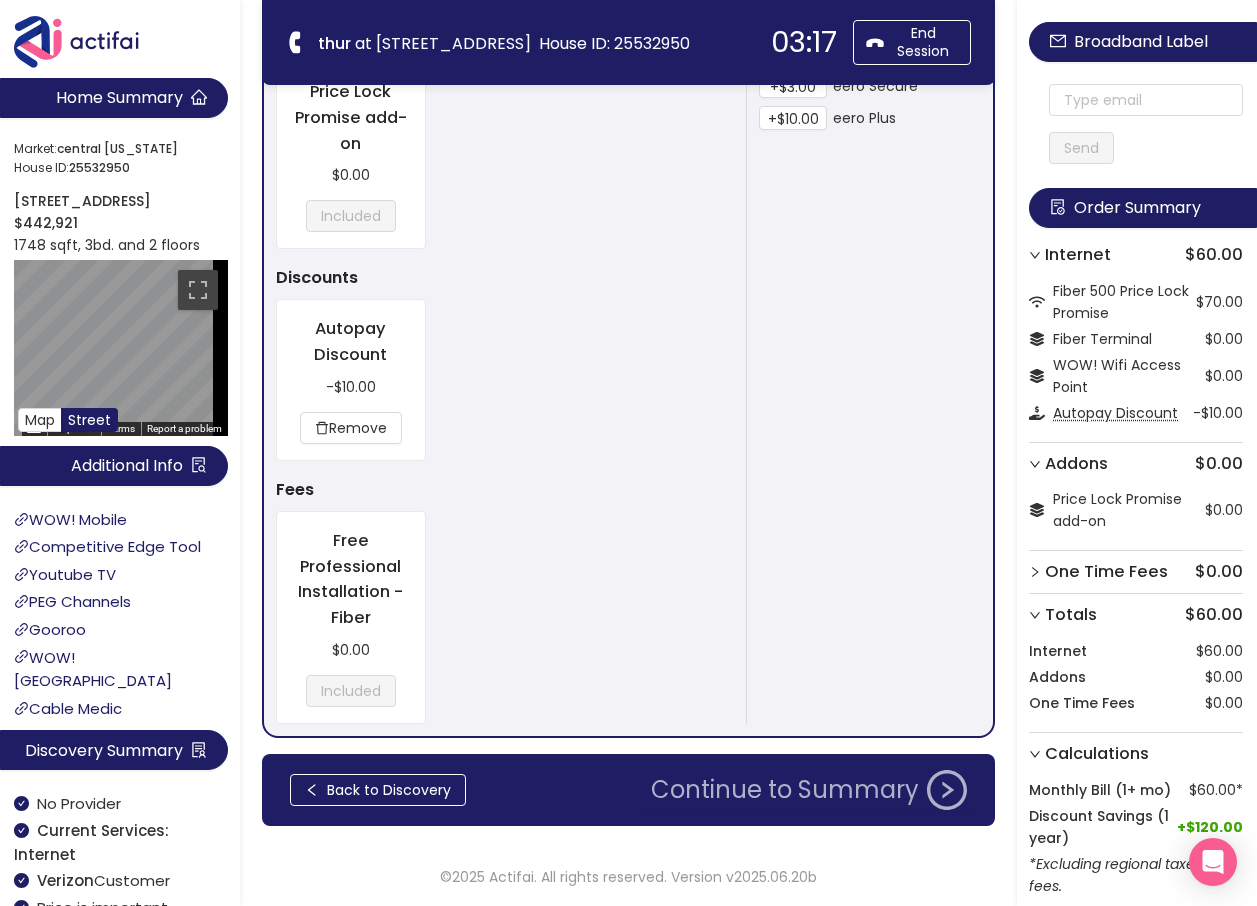click on "Continue to Summary" 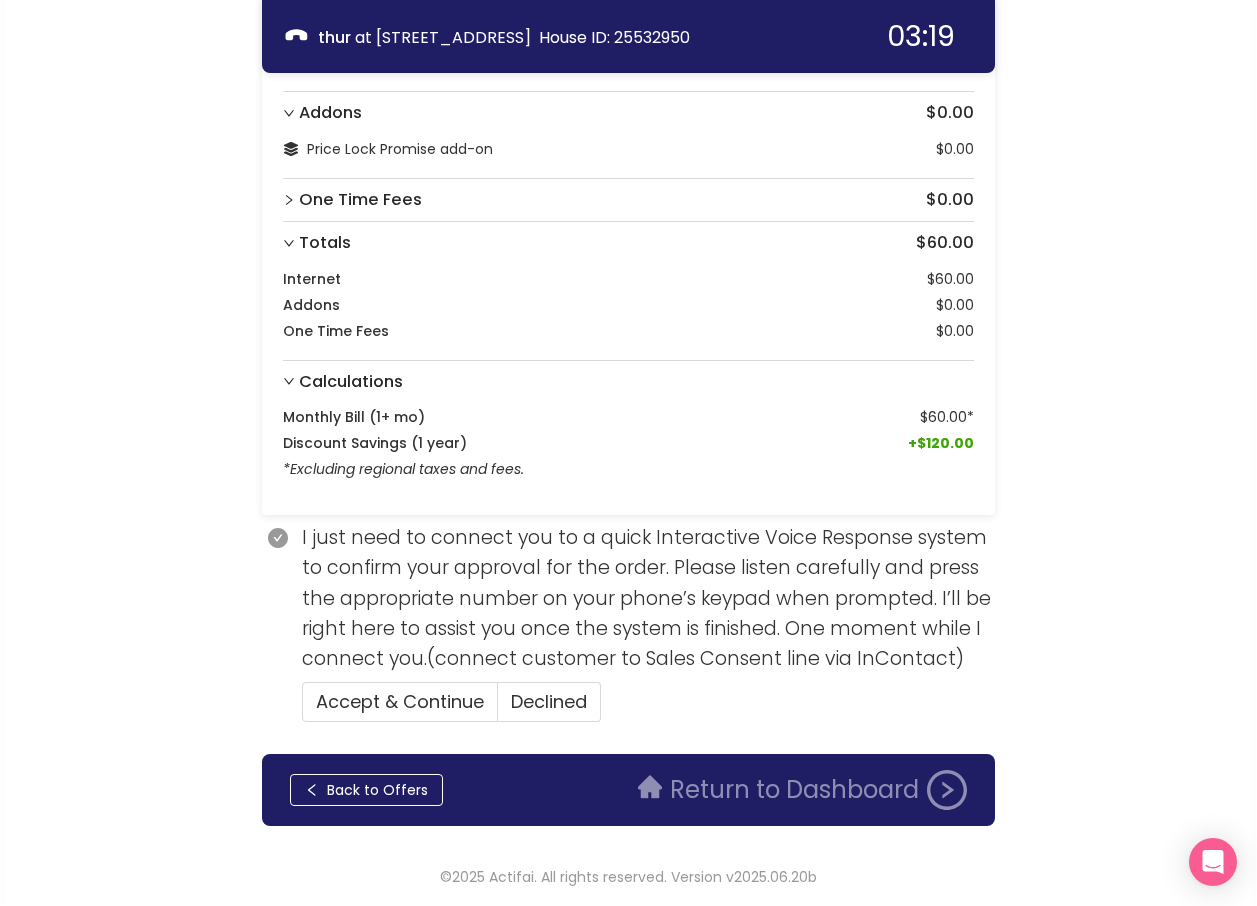 scroll, scrollTop: 245, scrollLeft: 0, axis: vertical 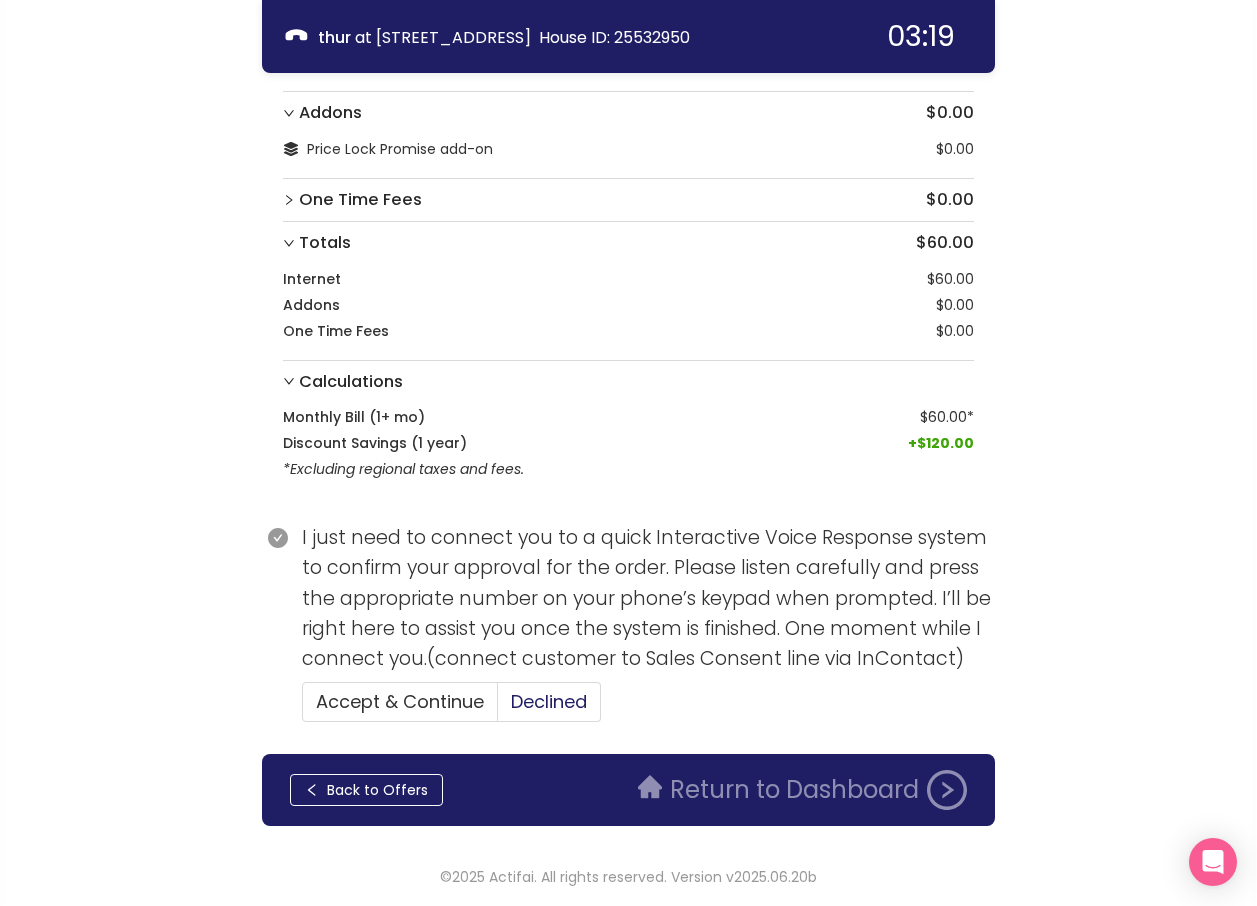 click on "Declined" at bounding box center [549, 701] 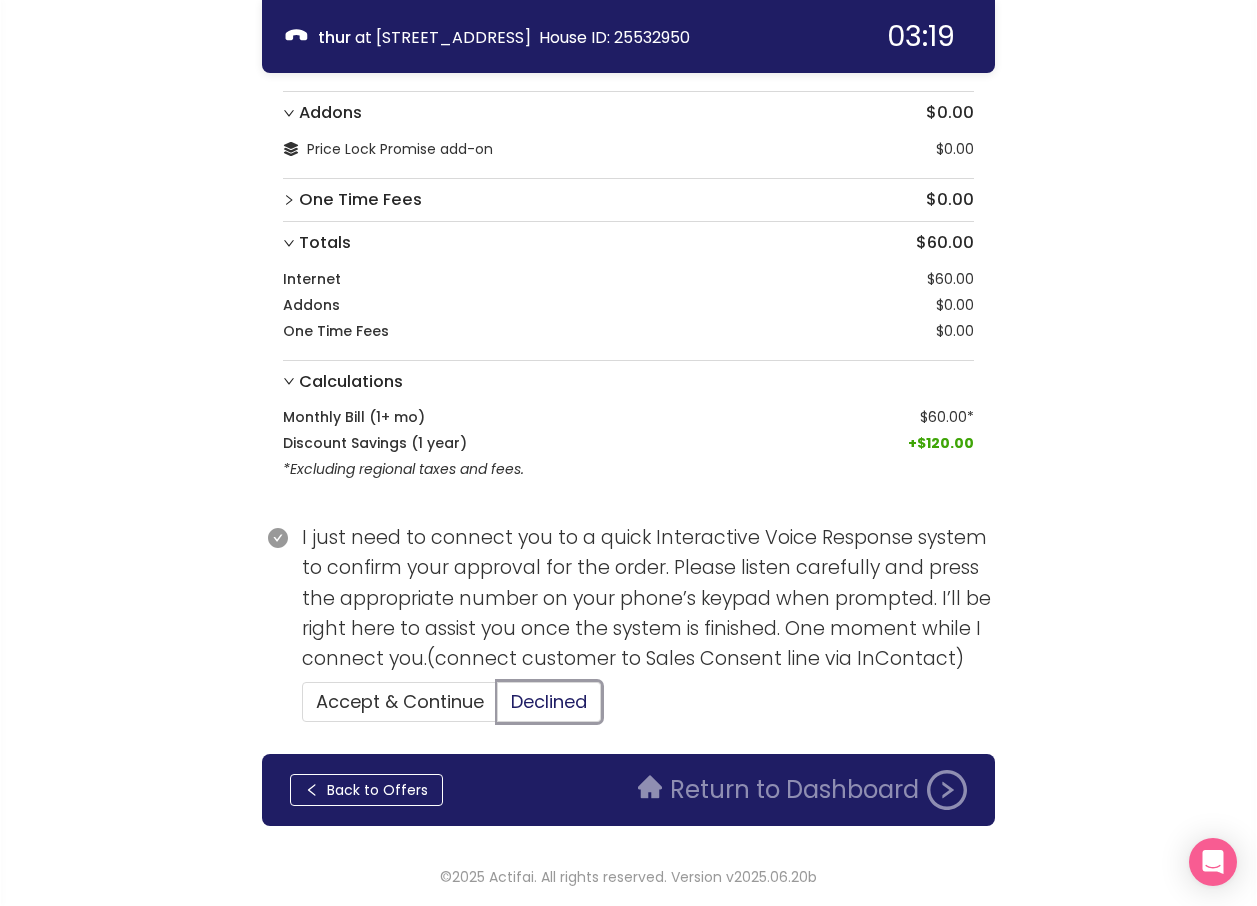 click on "Declined" at bounding box center (498, 708) 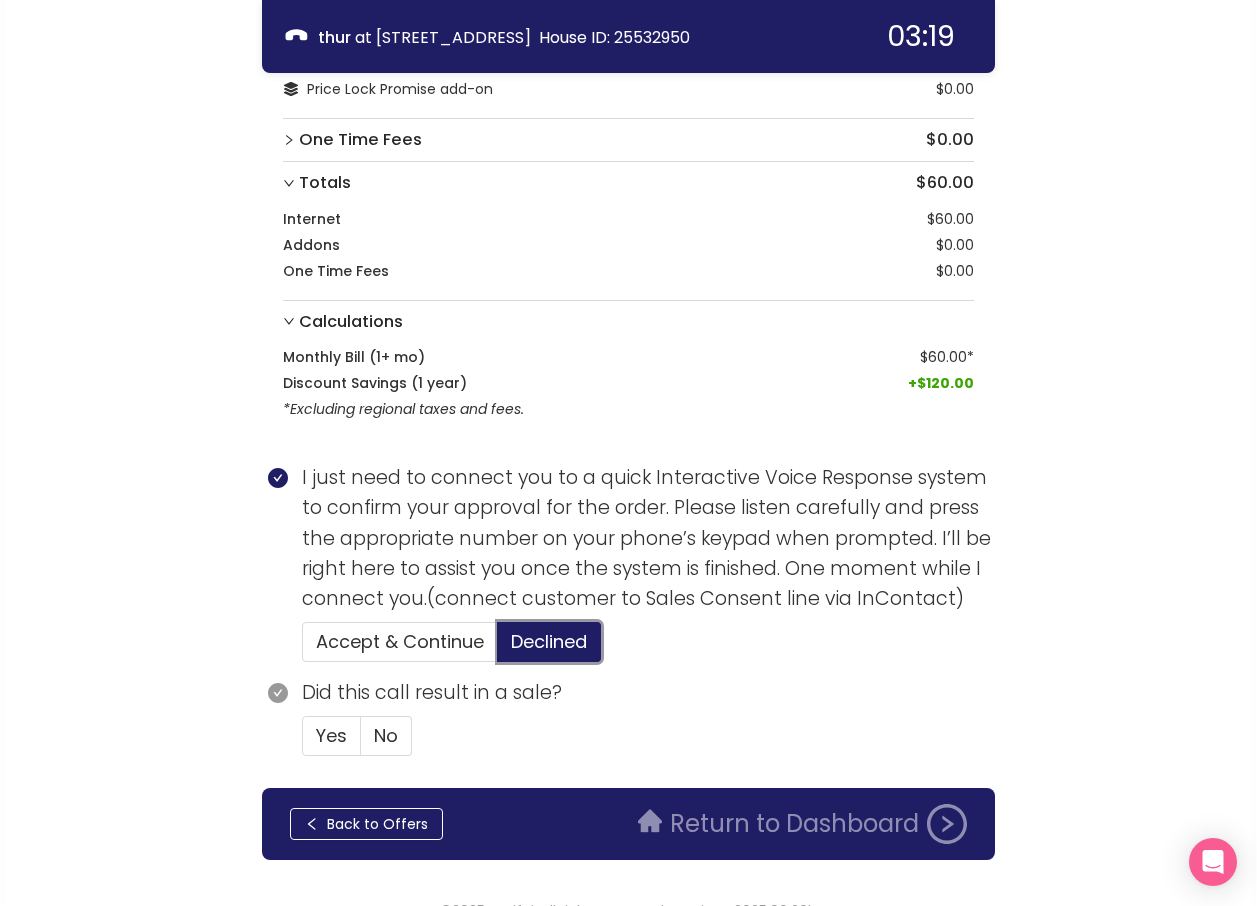 scroll, scrollTop: 339, scrollLeft: 0, axis: vertical 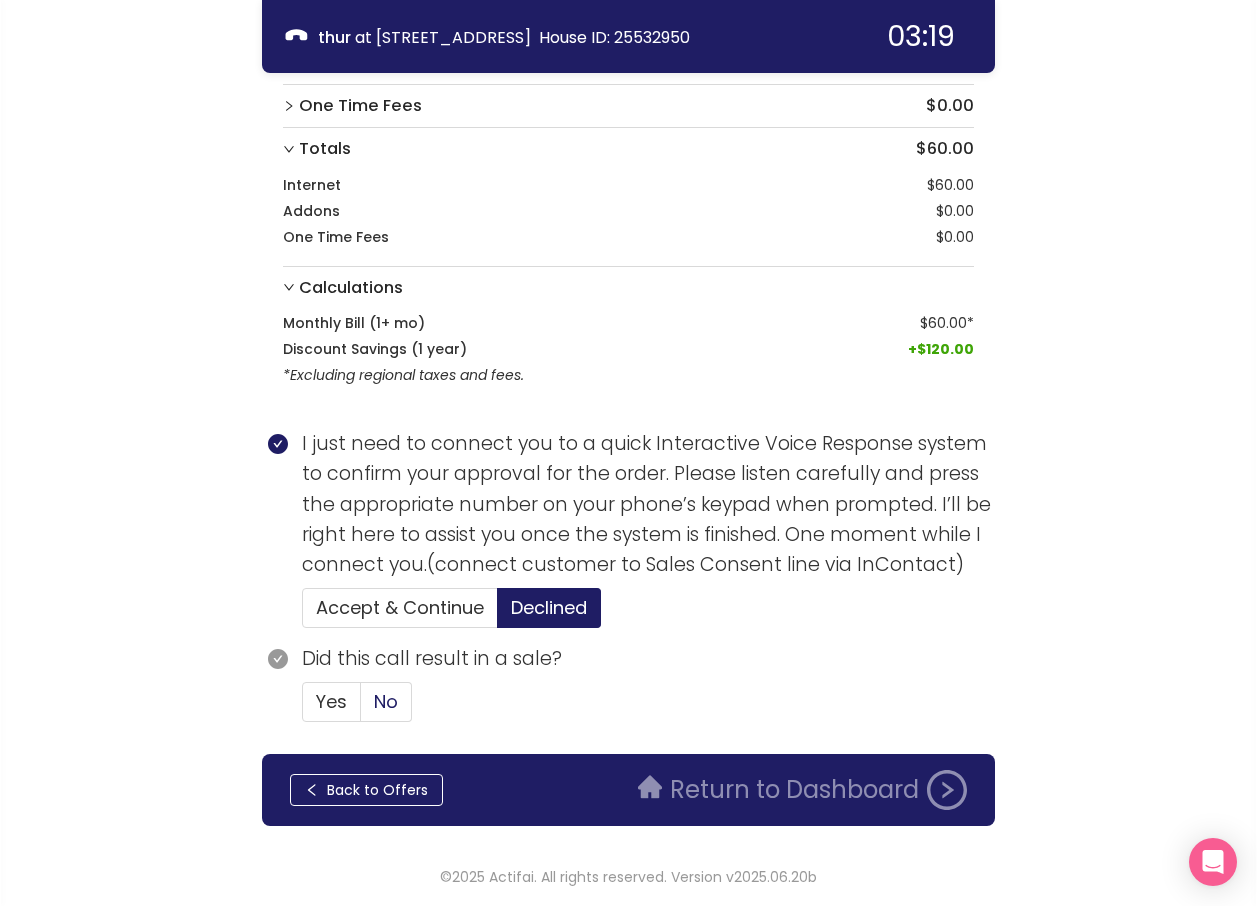 click on "No" 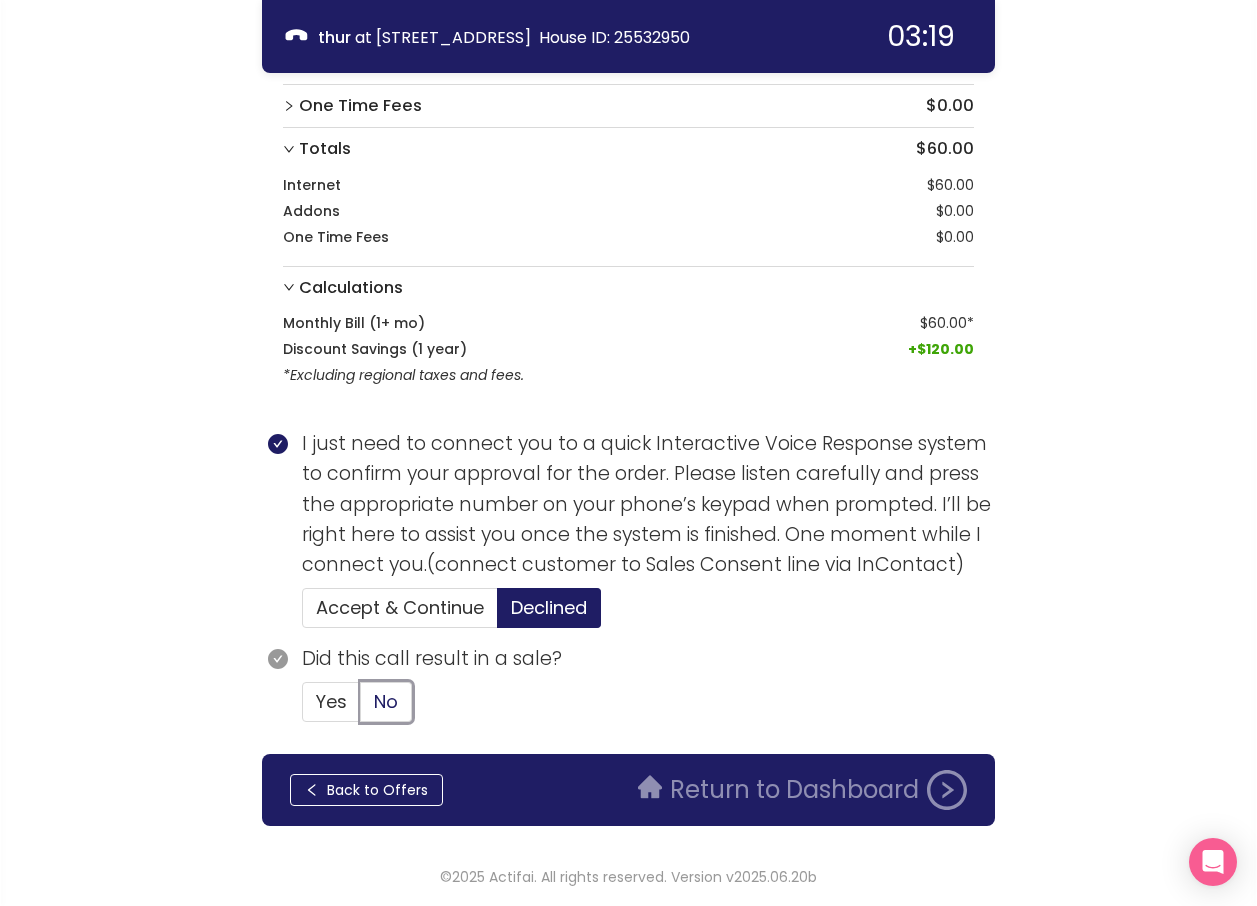 click on "No" at bounding box center (361, 708) 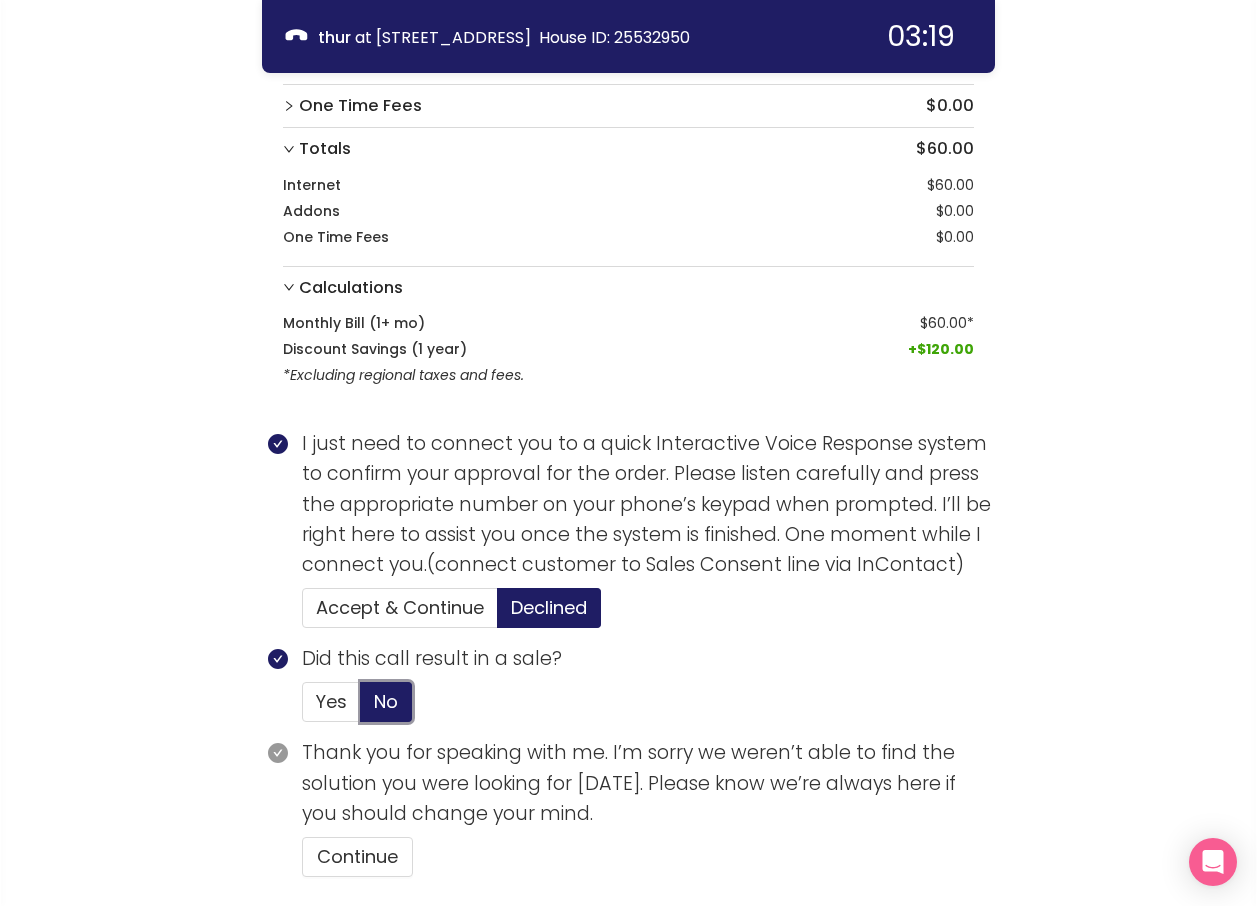 scroll, scrollTop: 494, scrollLeft: 0, axis: vertical 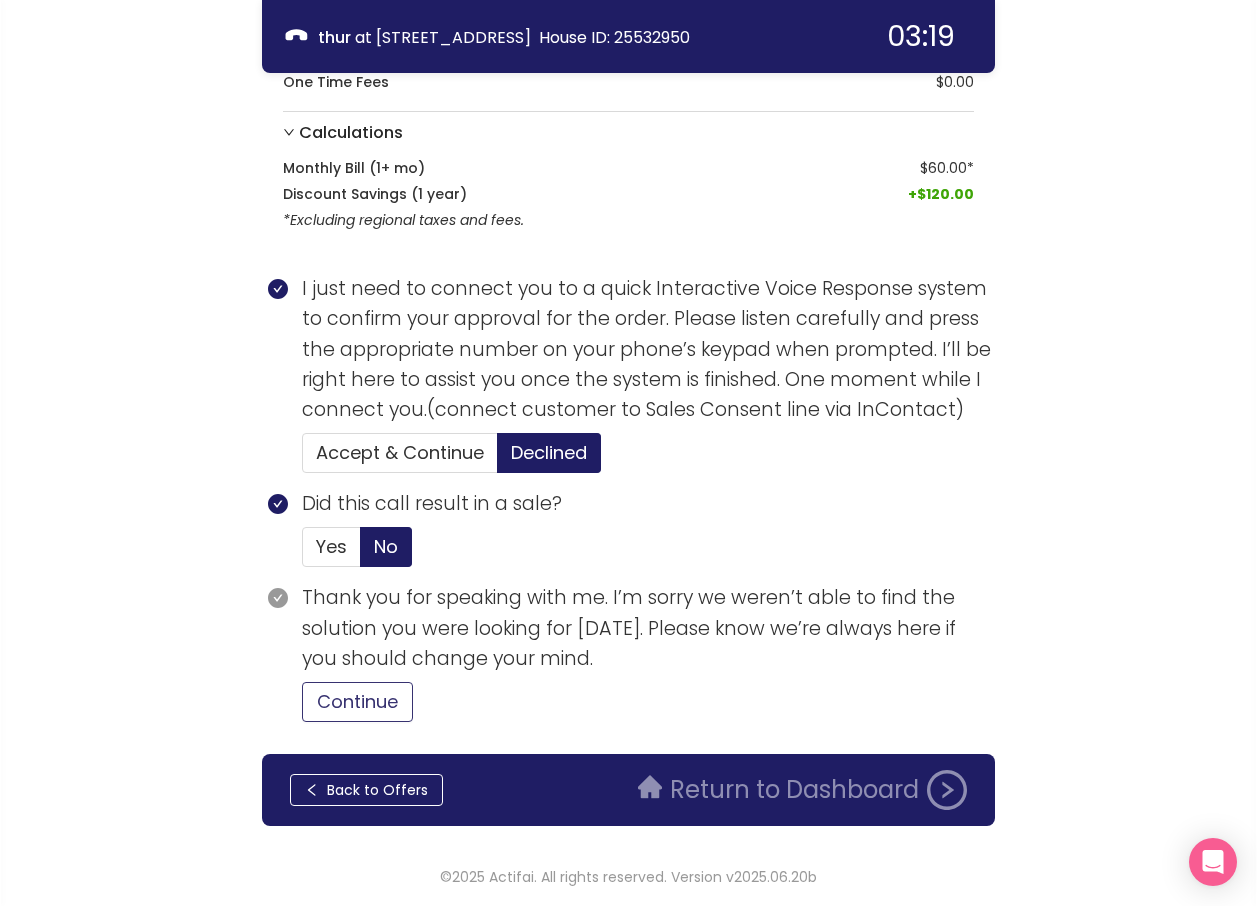 click on "Continue" at bounding box center [357, 702] 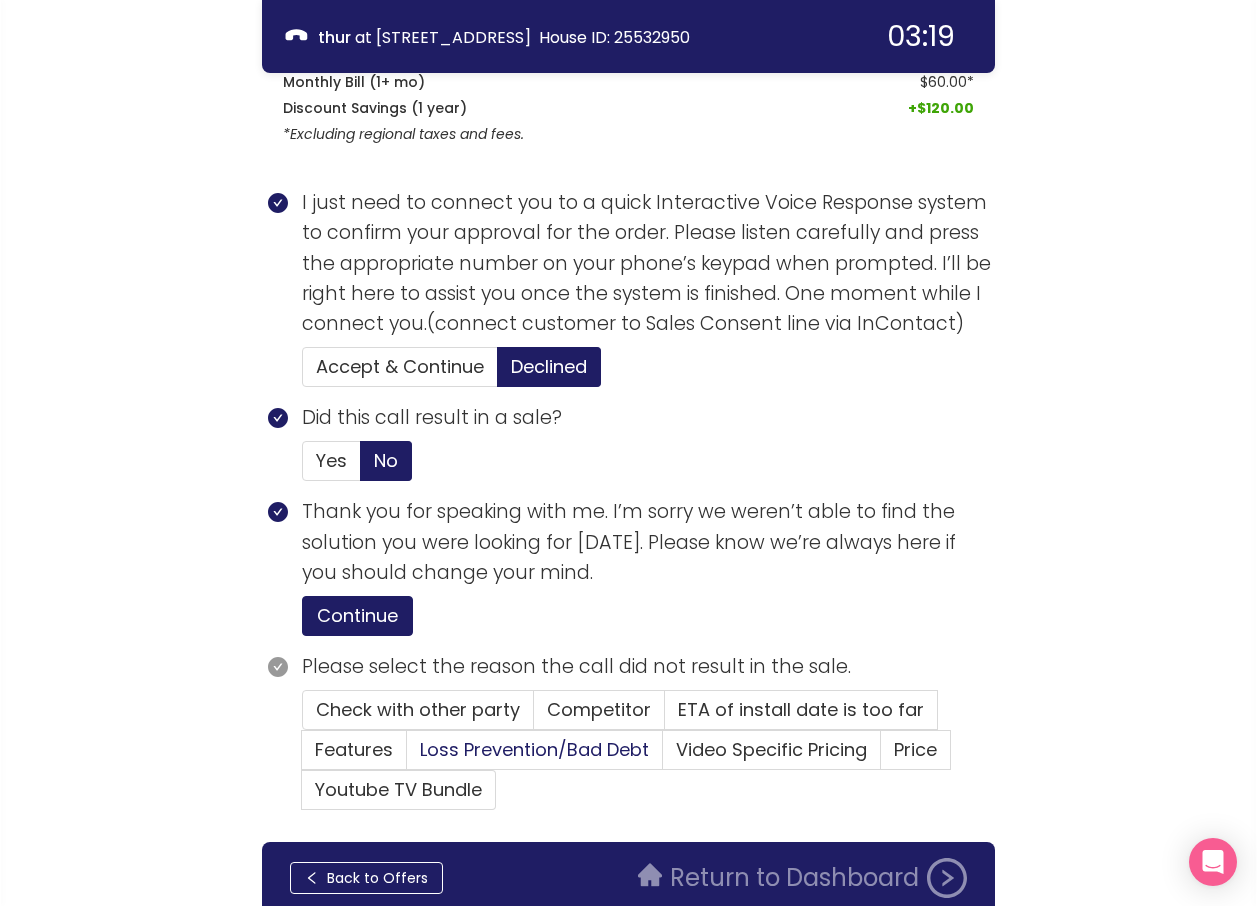 scroll, scrollTop: 668, scrollLeft: 0, axis: vertical 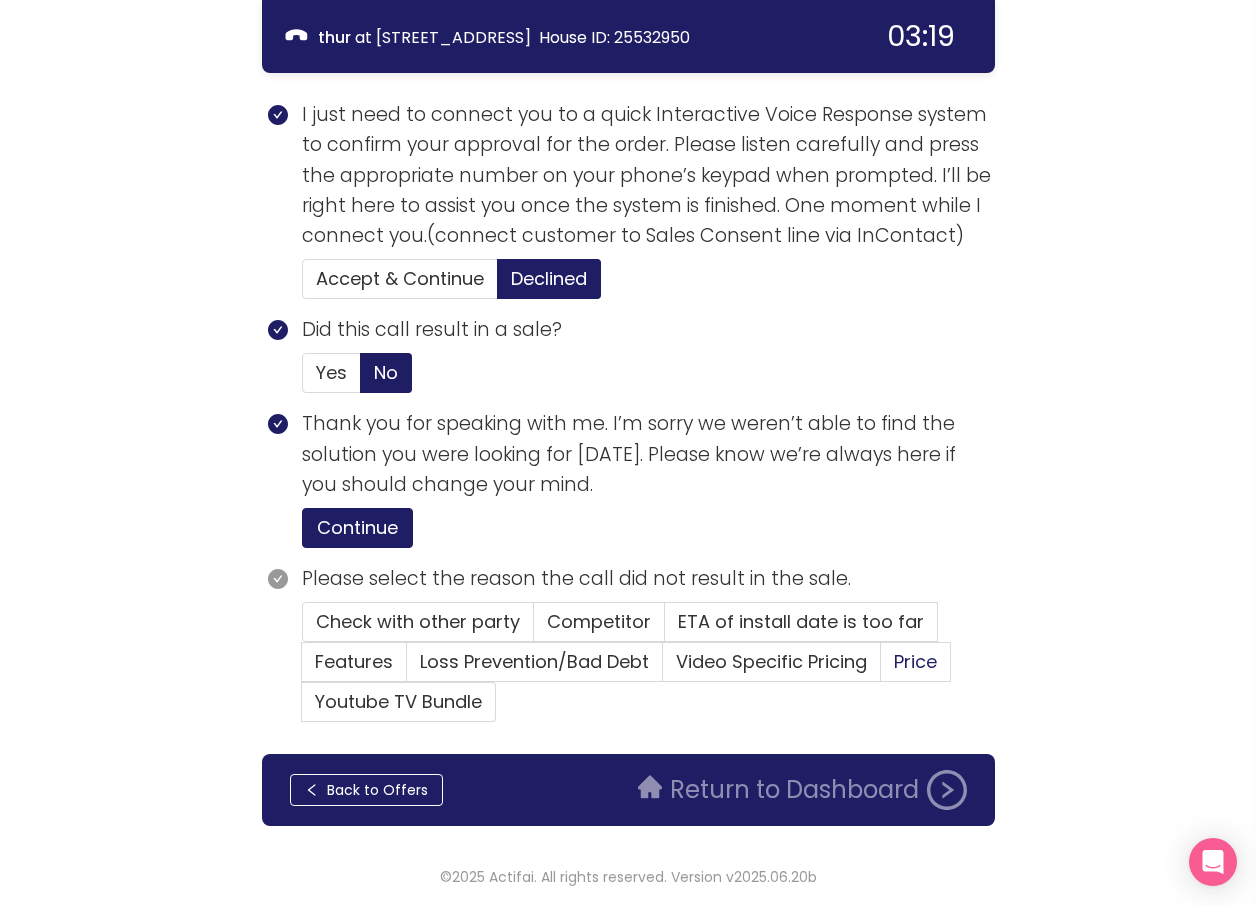 click on "Price" at bounding box center (915, 661) 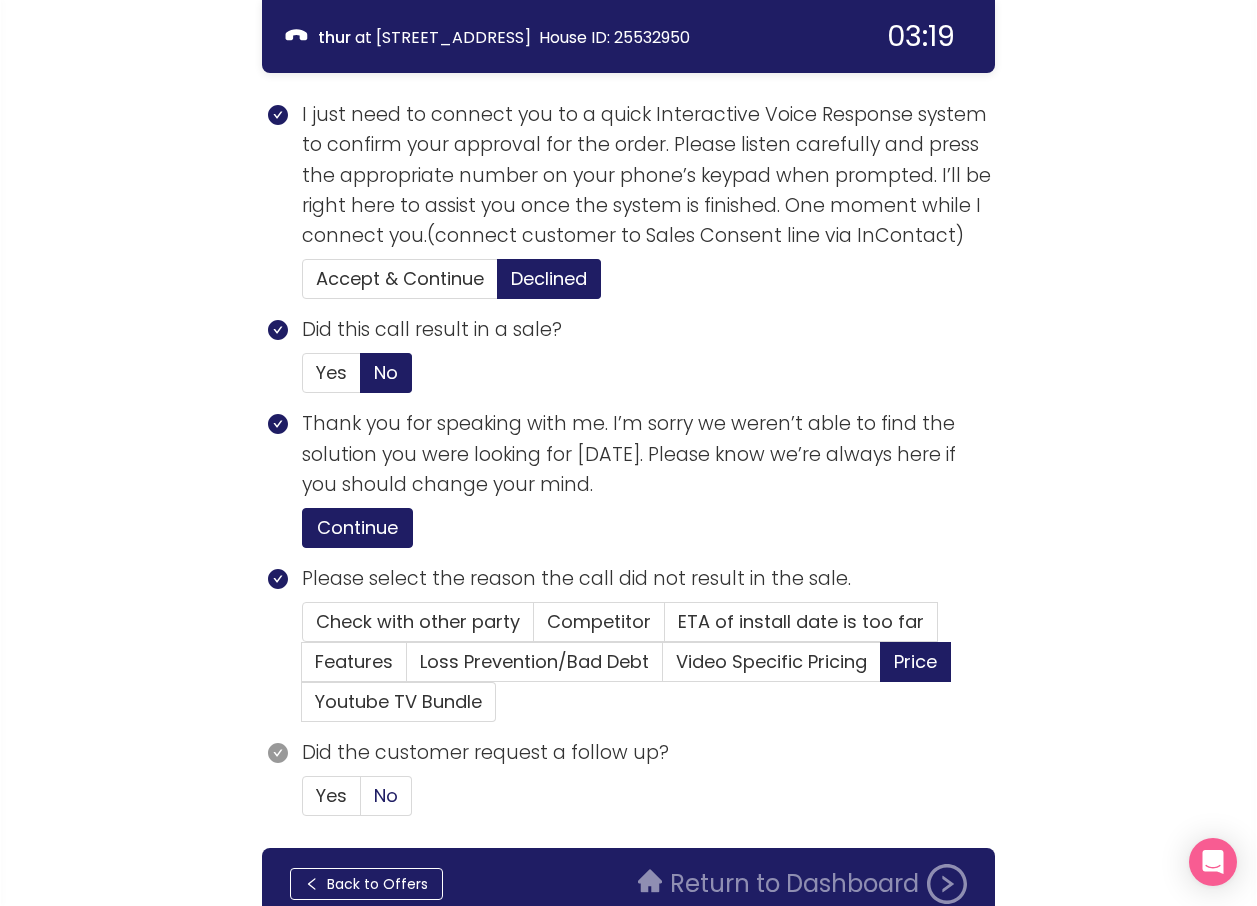 click on "No" at bounding box center (386, 795) 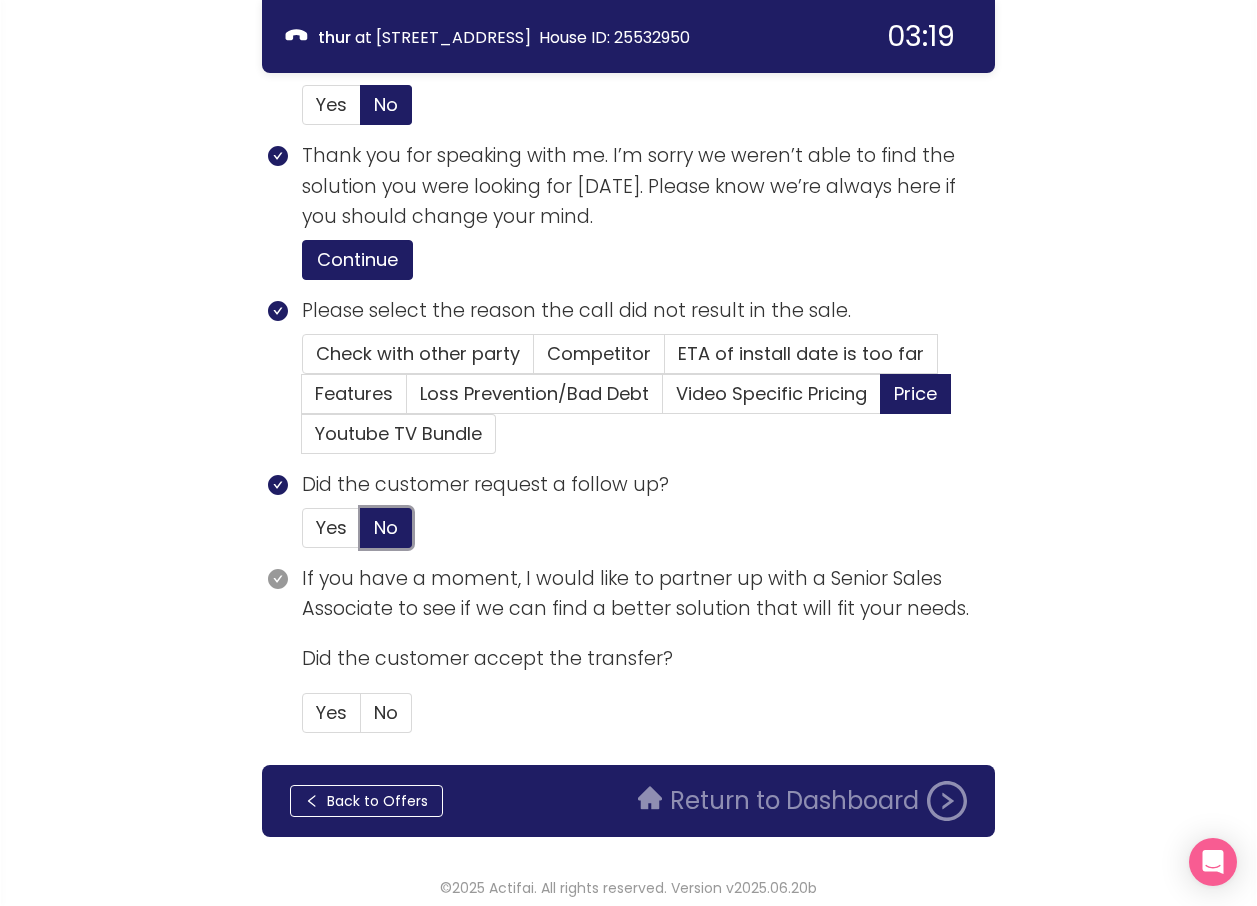 scroll, scrollTop: 947, scrollLeft: 0, axis: vertical 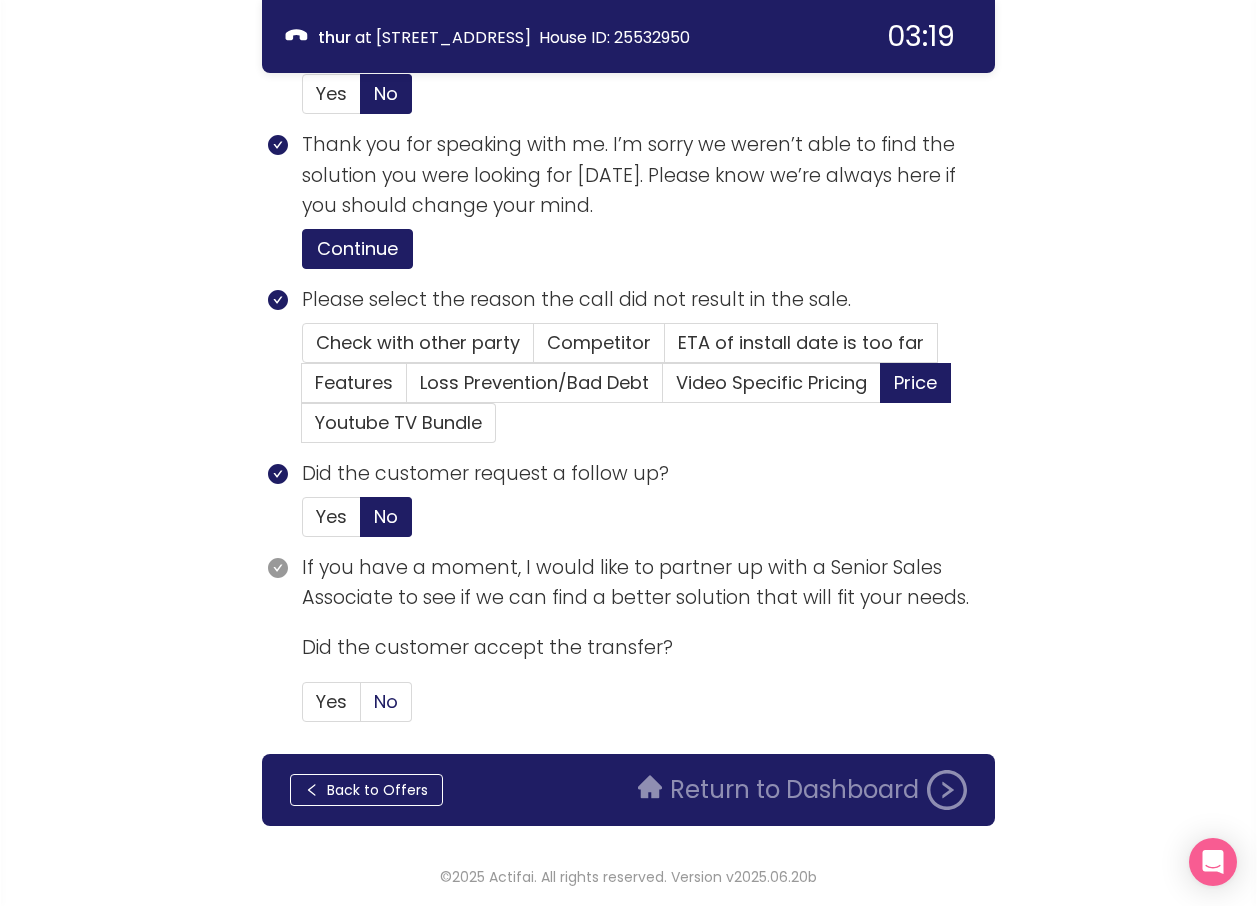 click on "No" 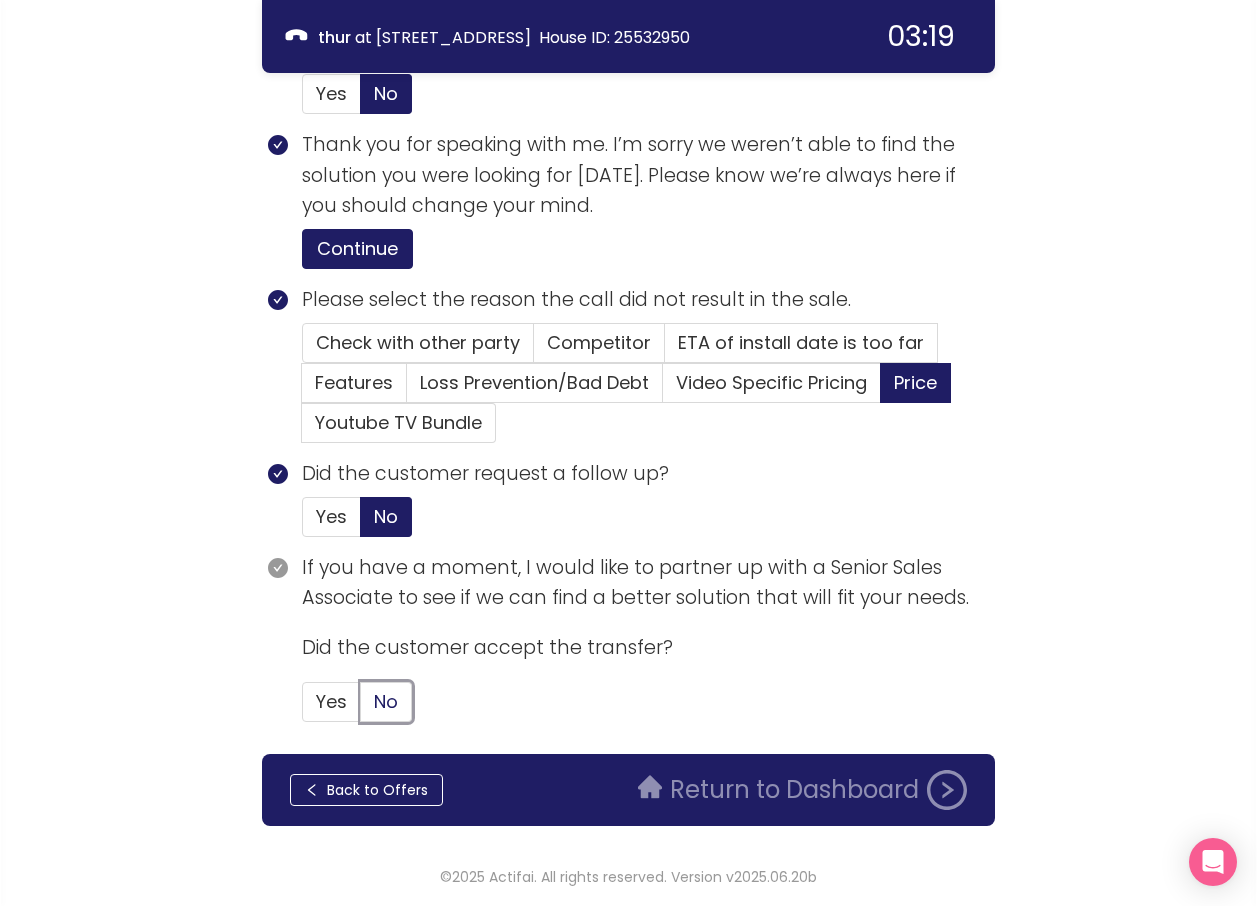 click on "No" at bounding box center [361, 708] 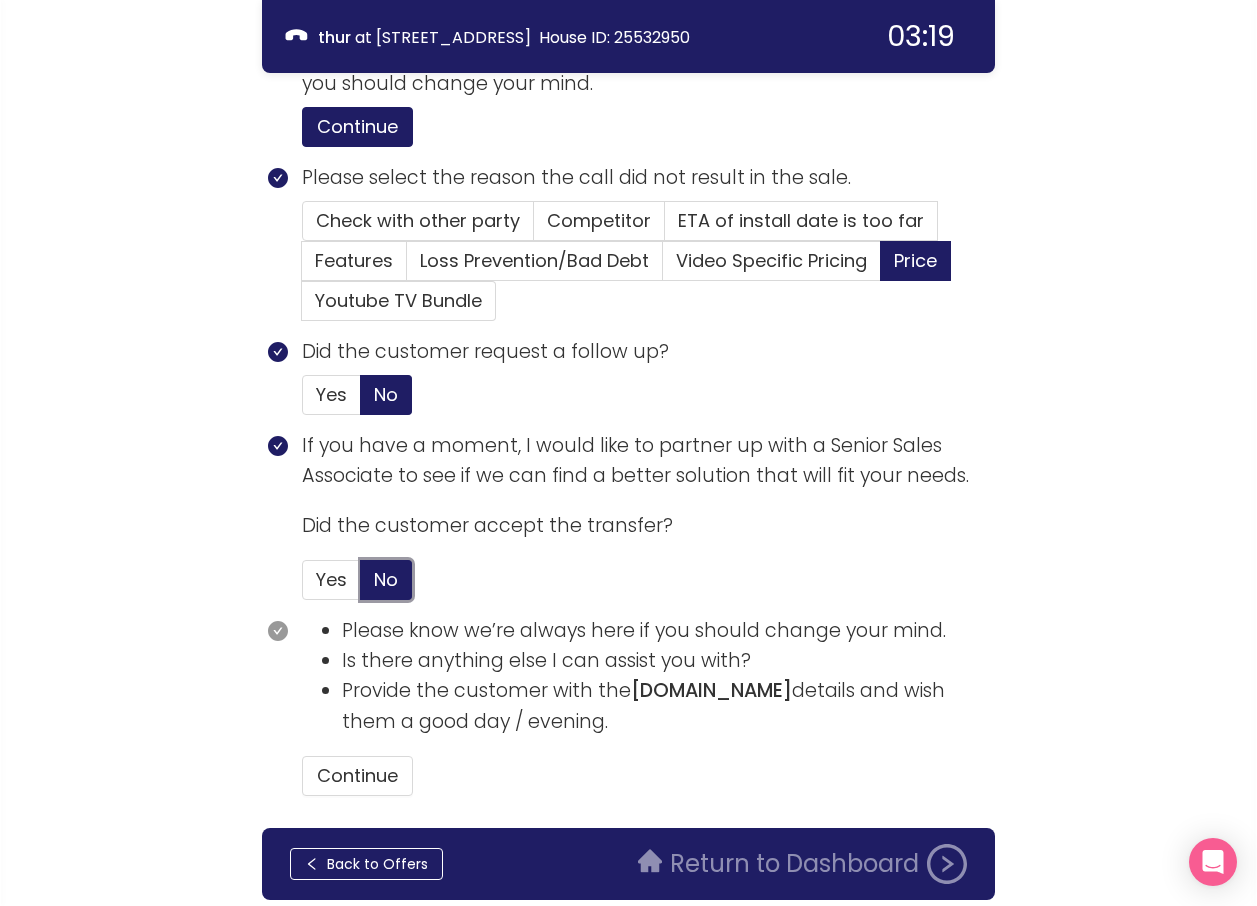 scroll, scrollTop: 1143, scrollLeft: 0, axis: vertical 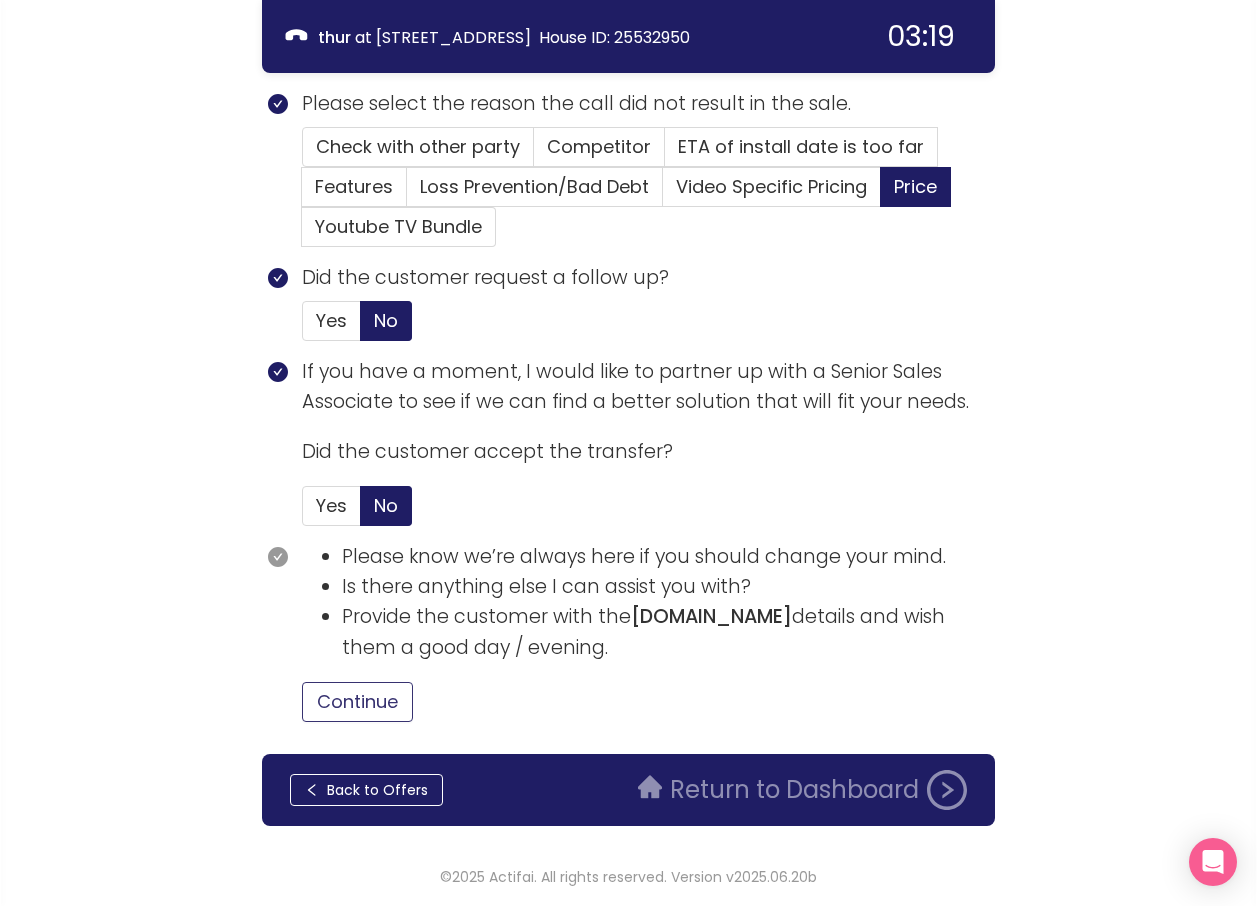 click on "Continue" at bounding box center [357, 702] 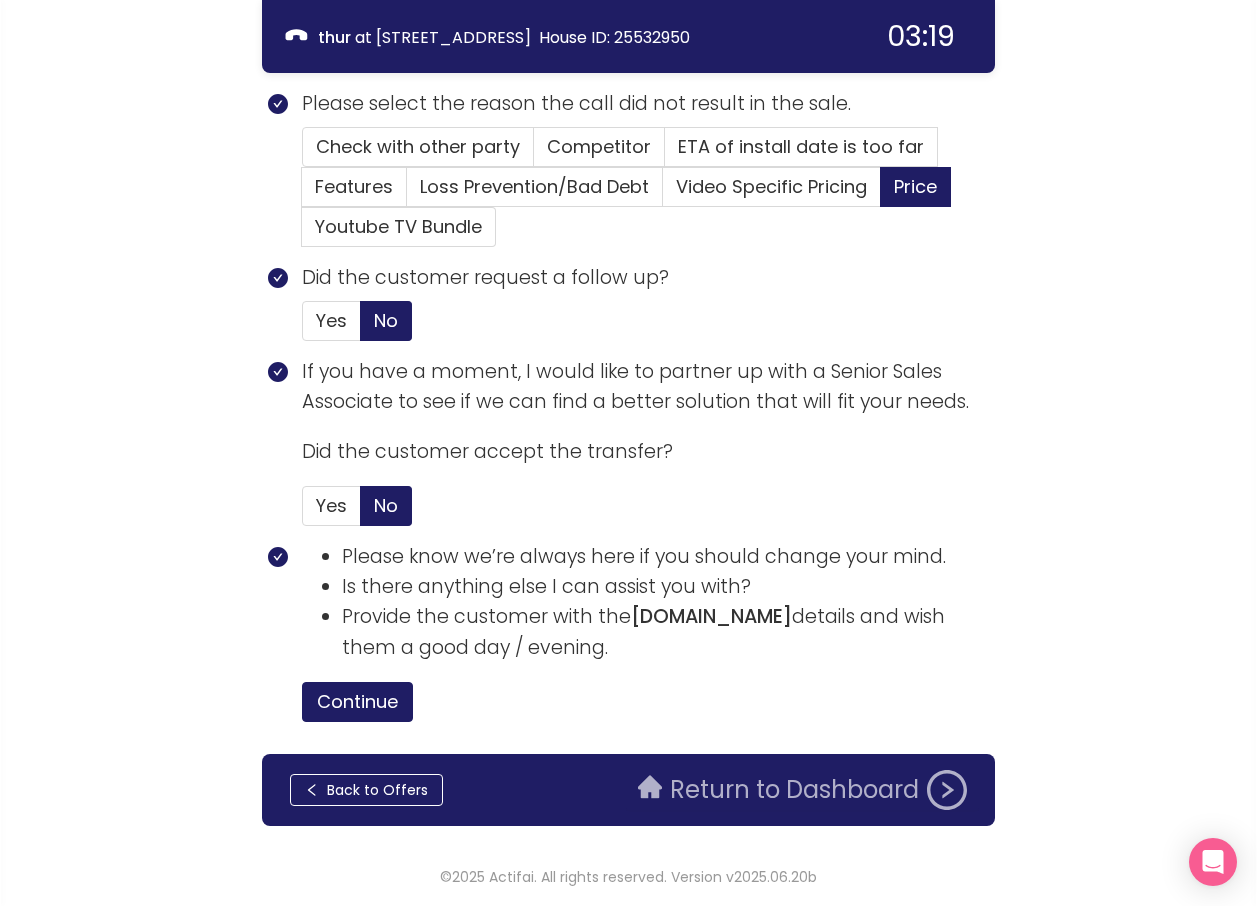 click on "Return to Dashboard" 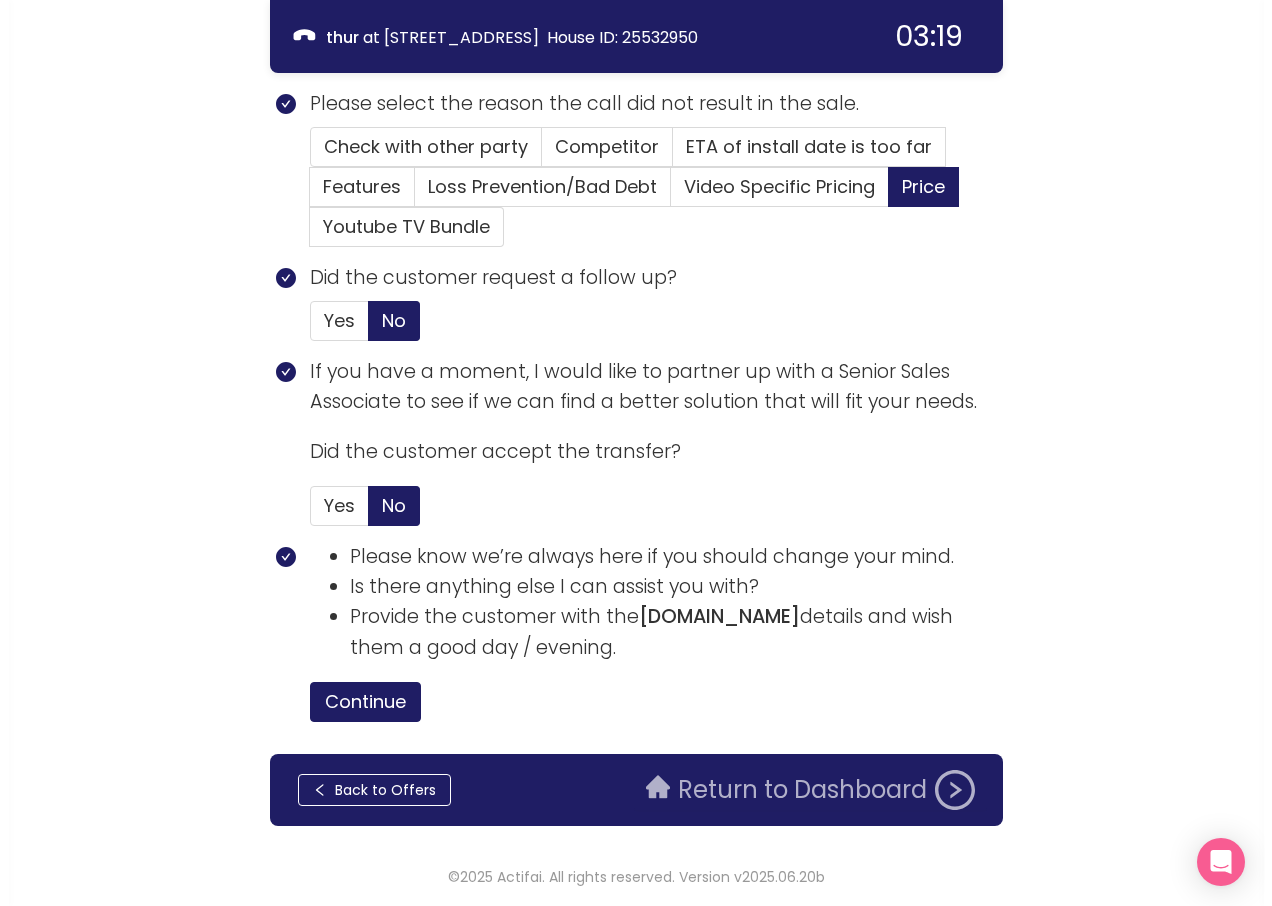 scroll, scrollTop: 0, scrollLeft: 0, axis: both 